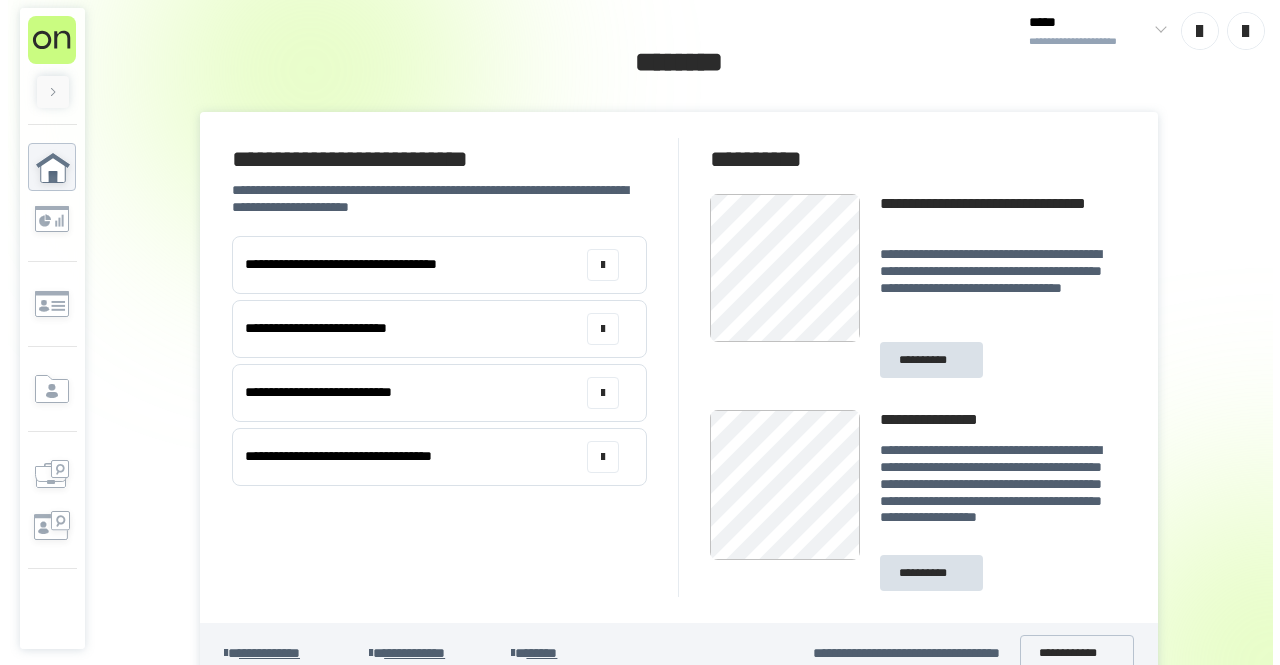 scroll, scrollTop: 0, scrollLeft: 0, axis: both 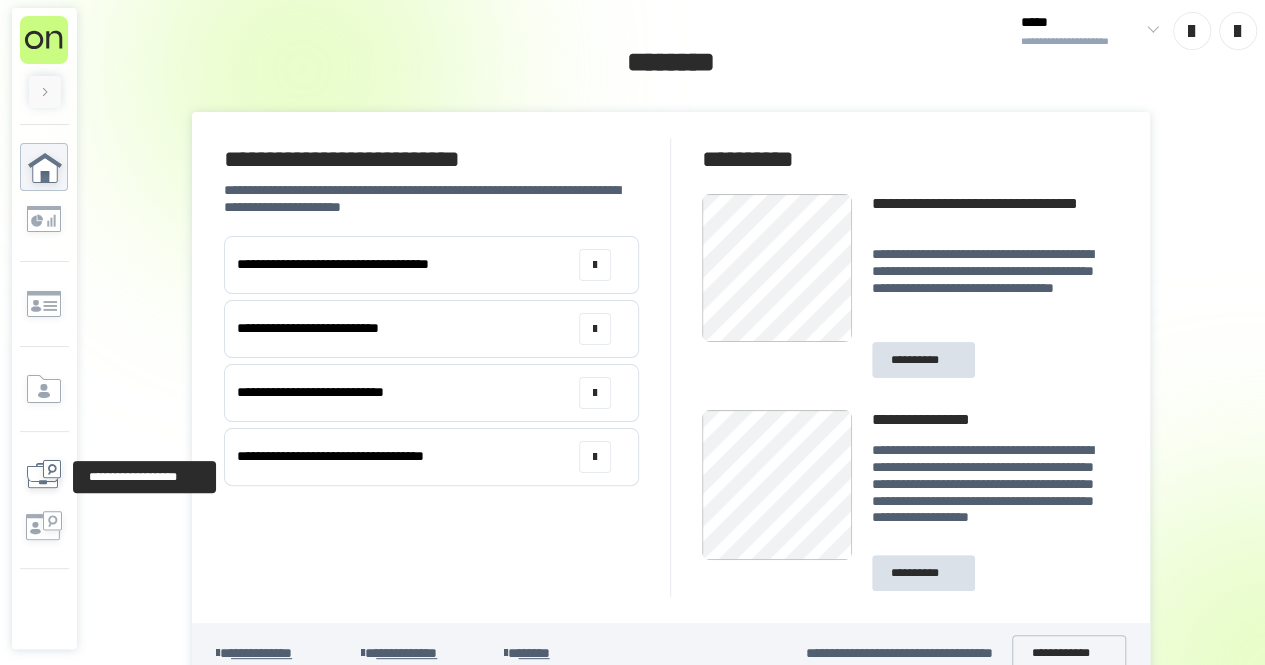 click 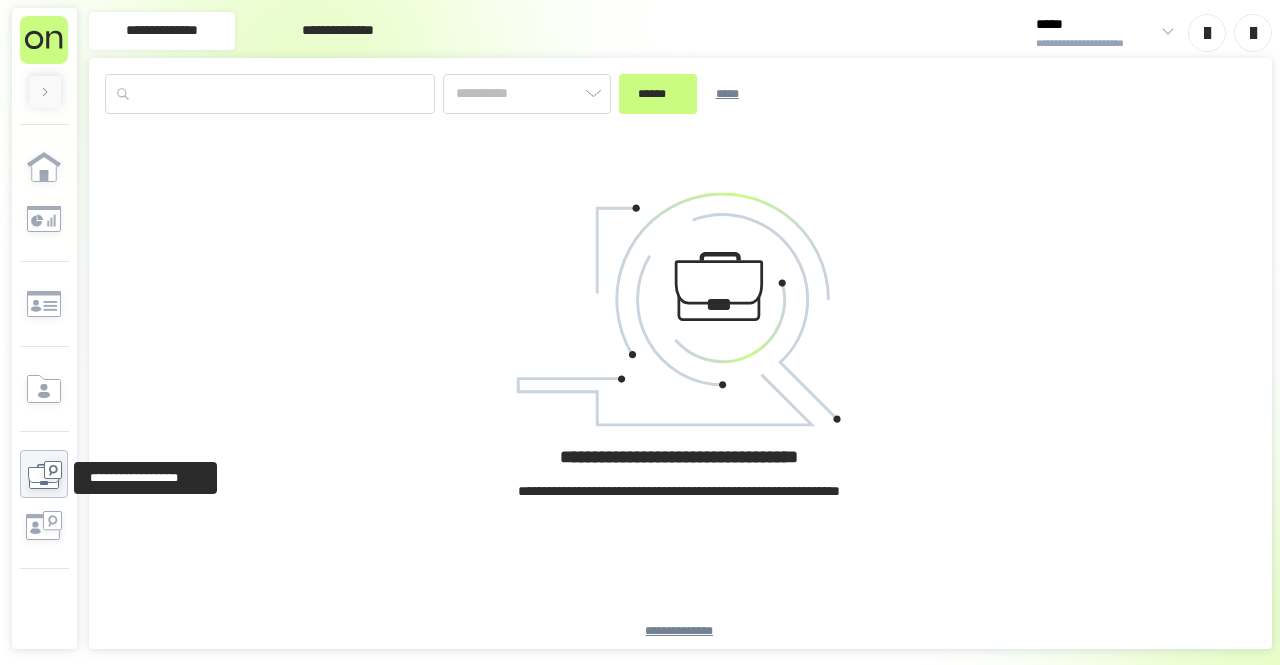 type on "*********" 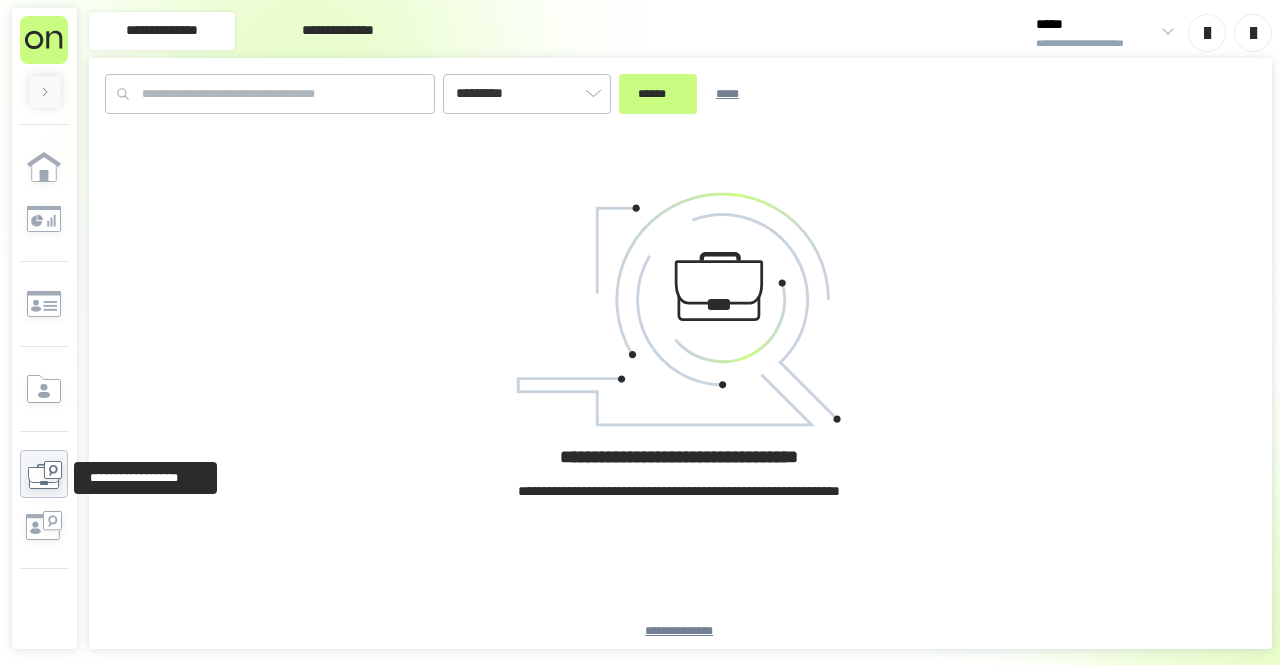 click 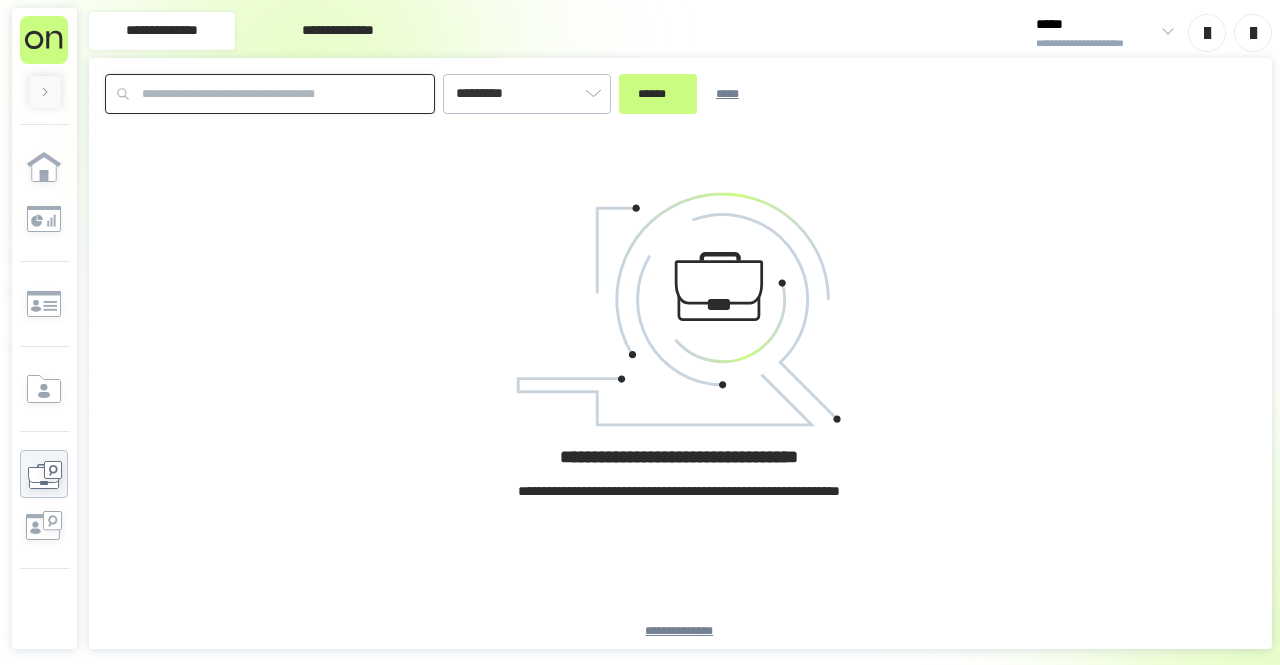 click at bounding box center [270, 94] 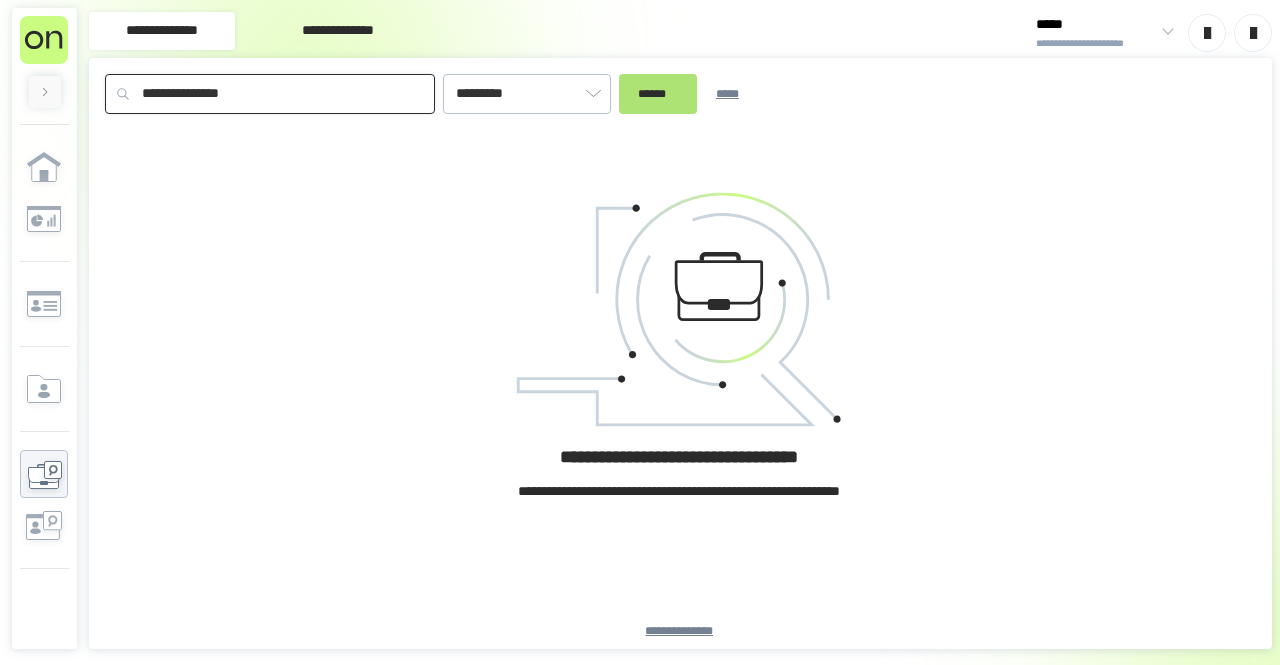 type on "**********" 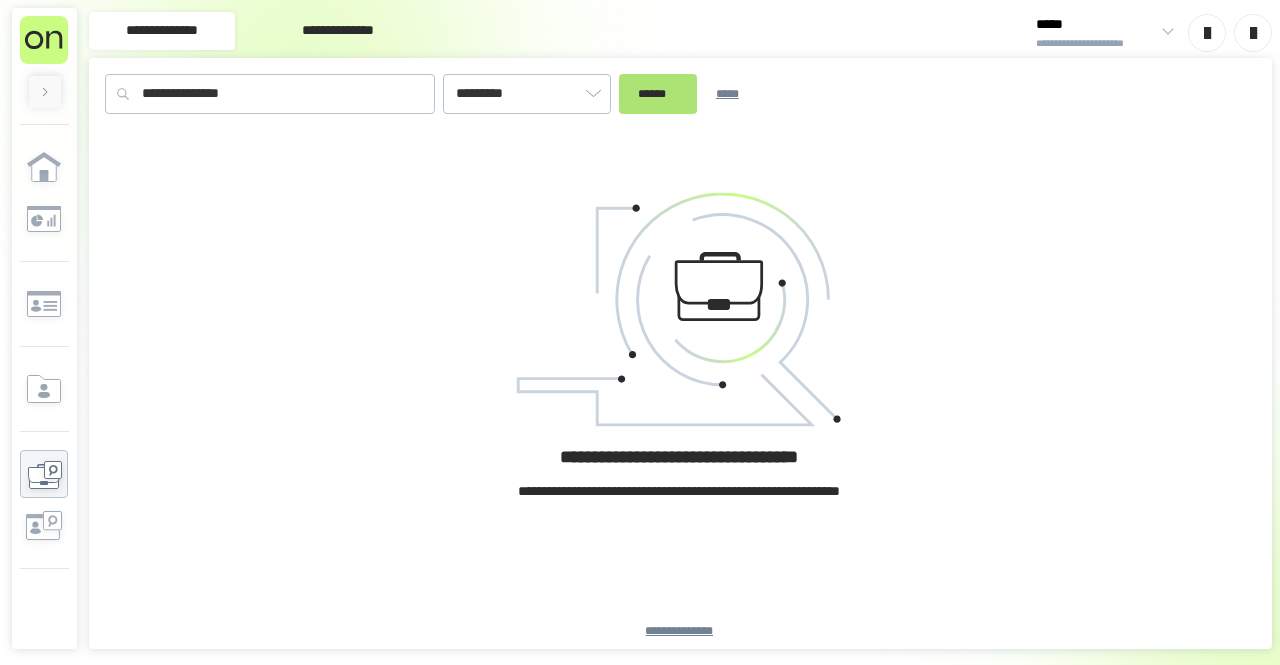 click on "******" at bounding box center (658, 93) 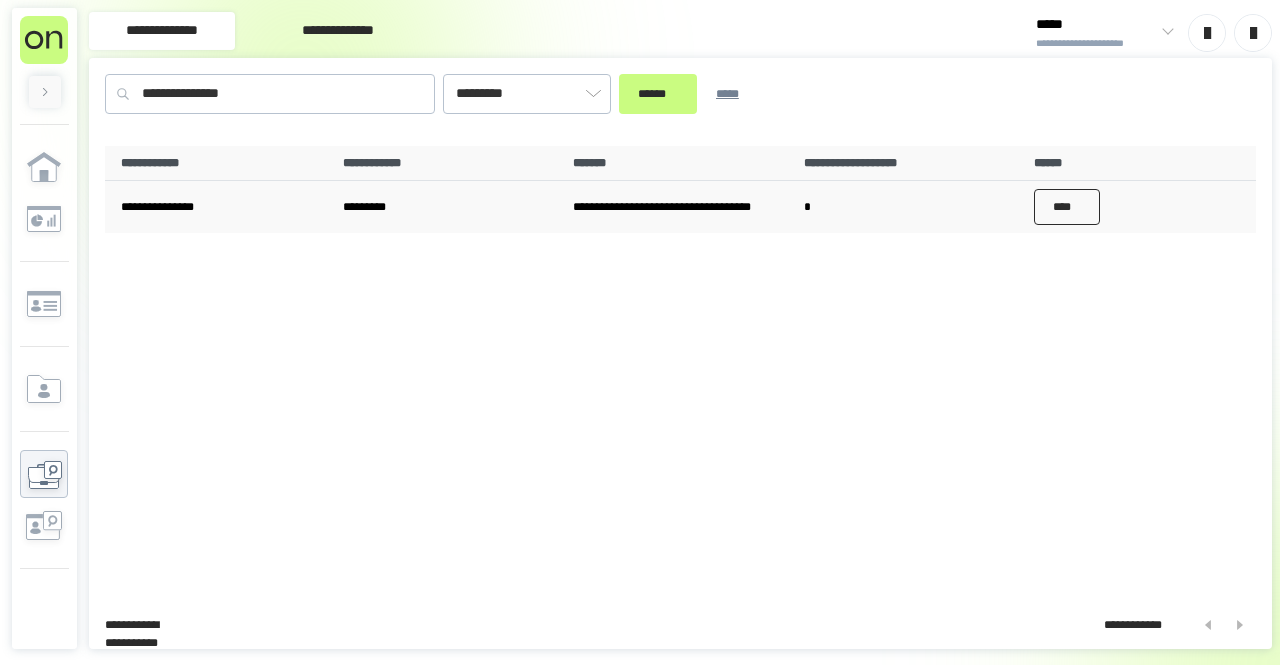 click on "****" at bounding box center (1067, 207) 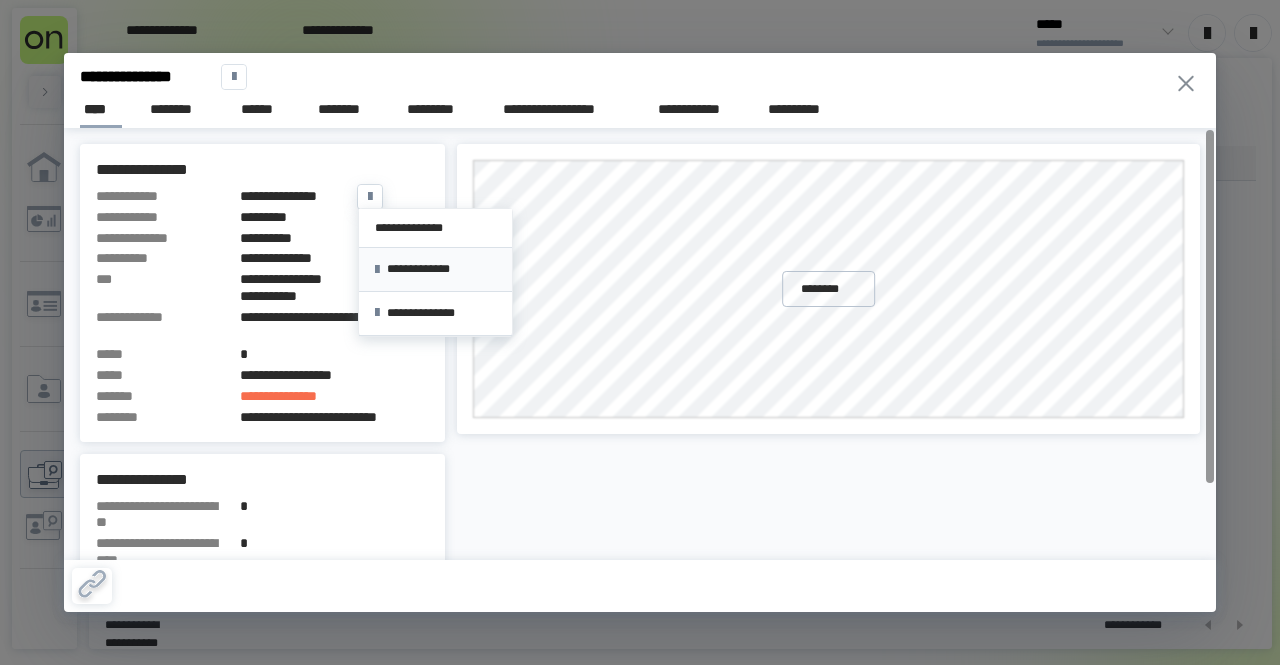click on "**********" at bounding box center (435, 269) 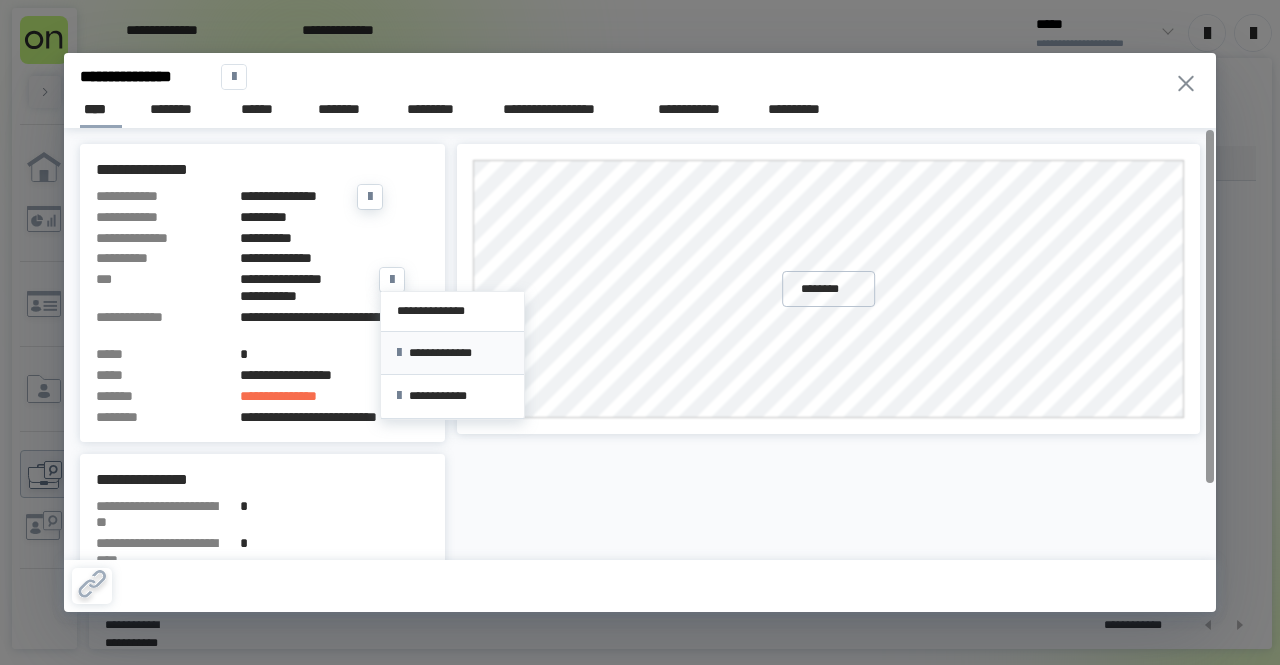 click on "**********" at bounding box center (452, 353) 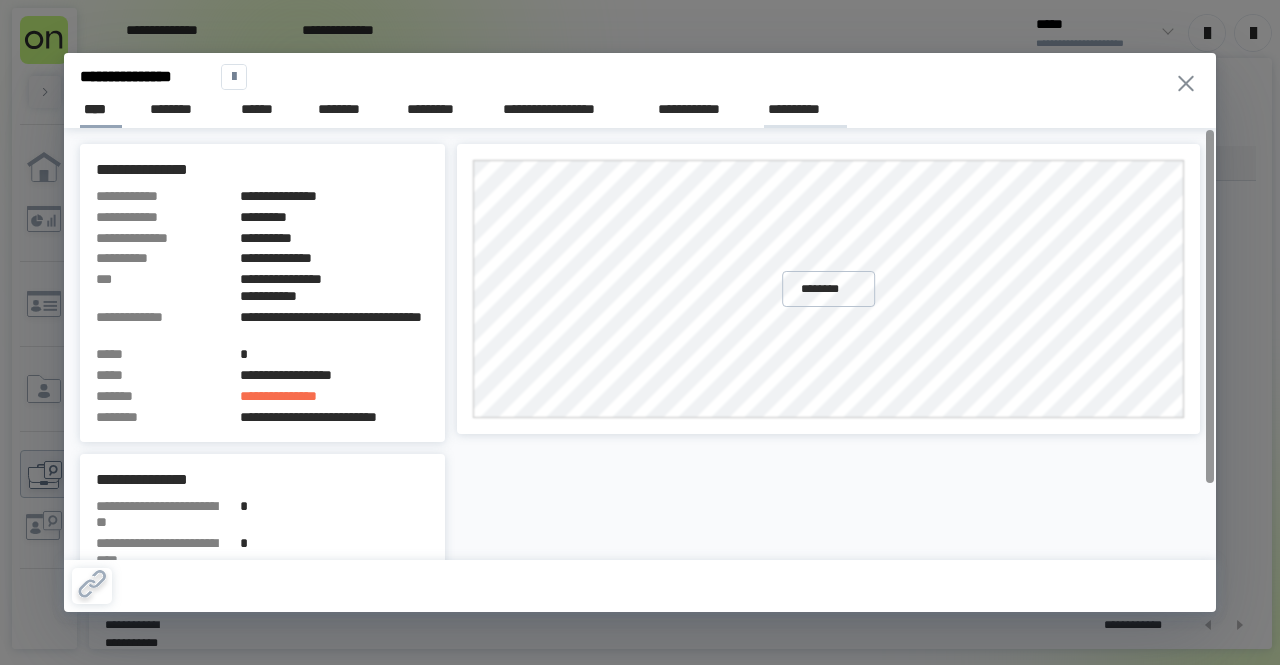 click on "**********" at bounding box center (805, 109) 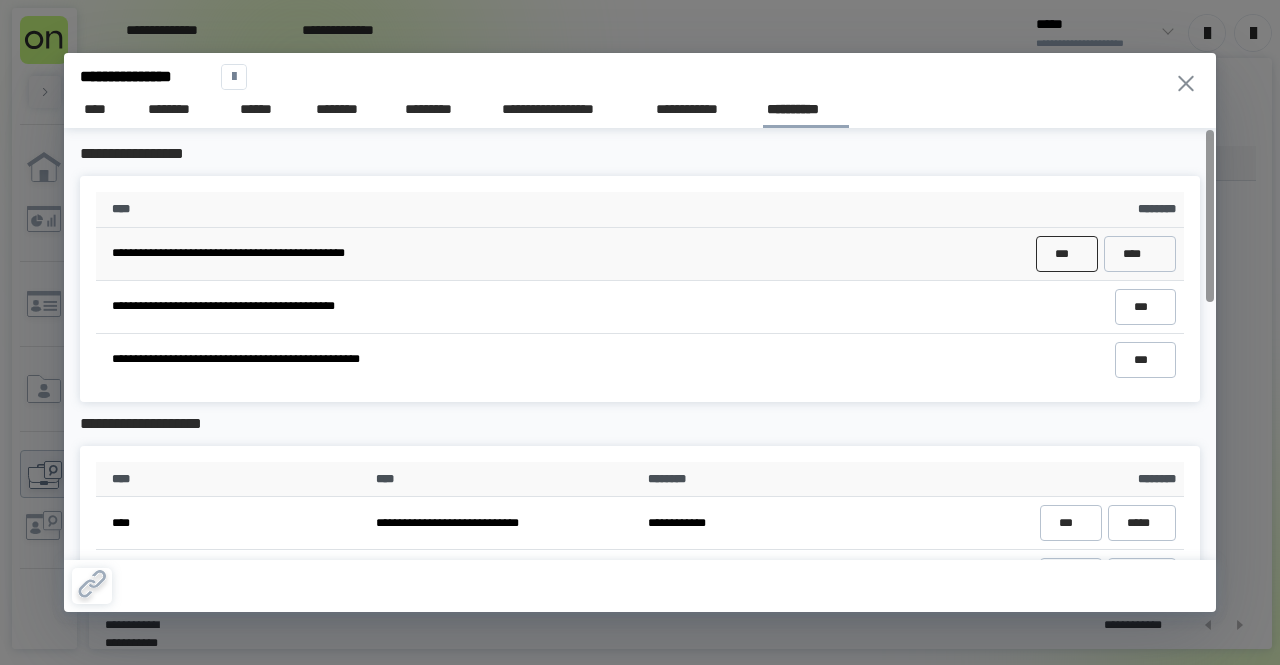 click on "***" at bounding box center [1066, 253] 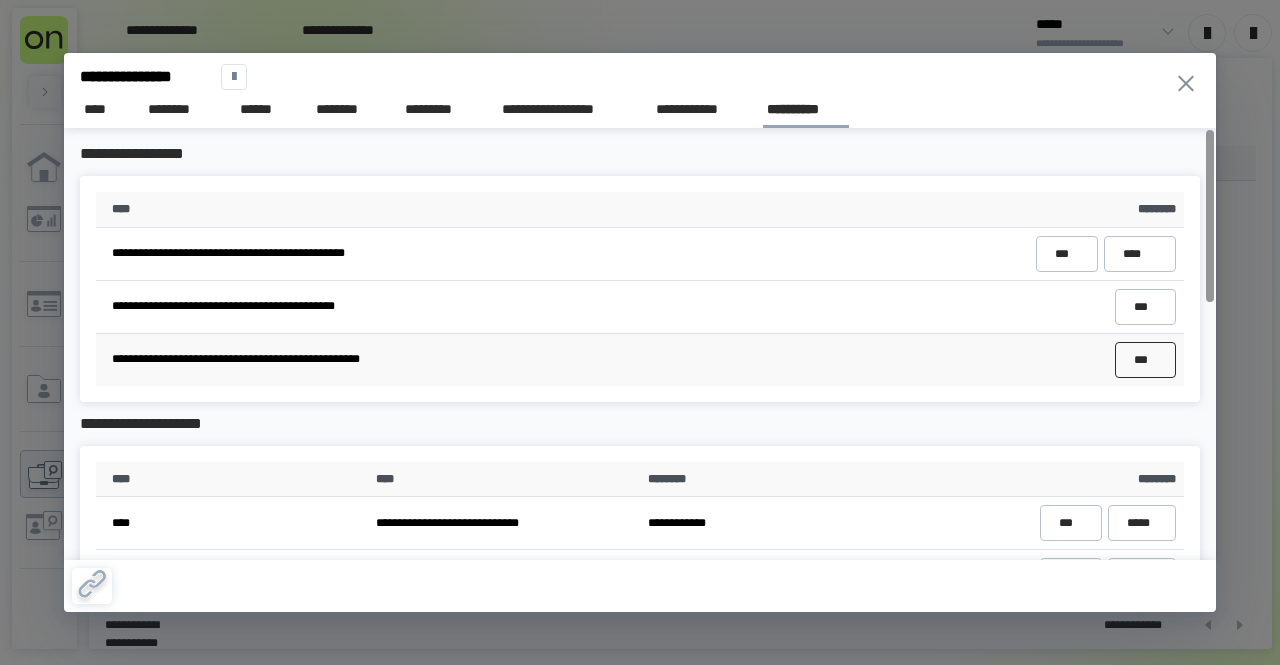 click on "***" at bounding box center [1145, 359] 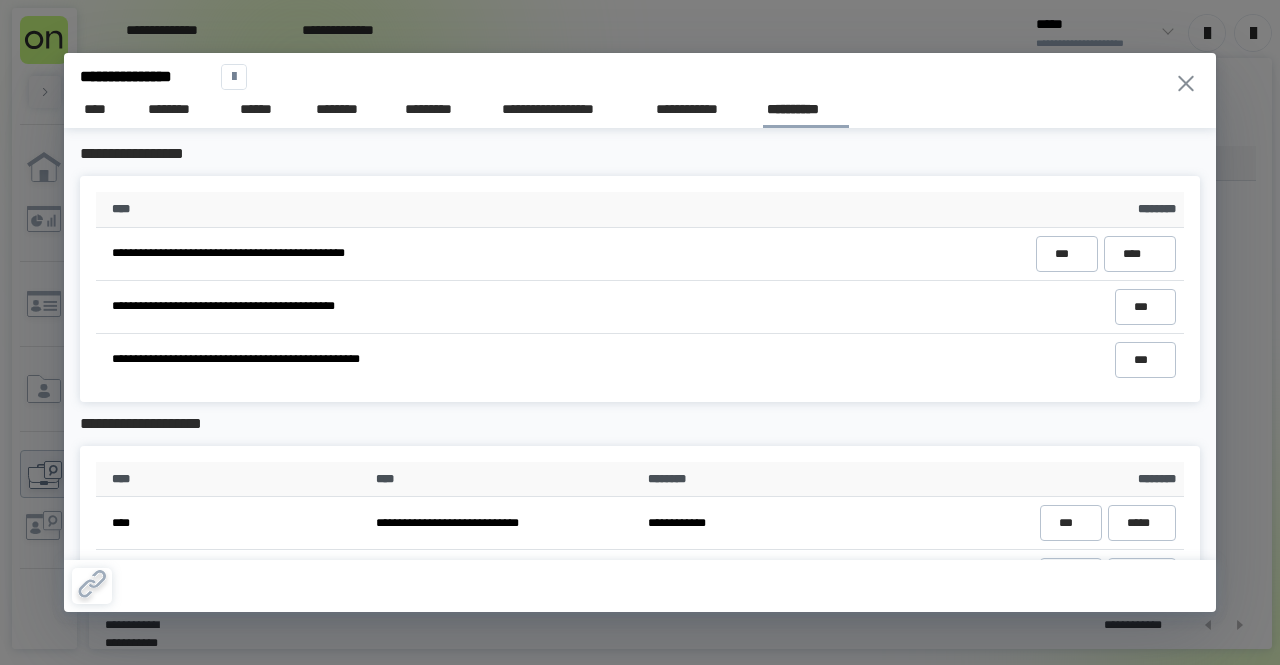 click 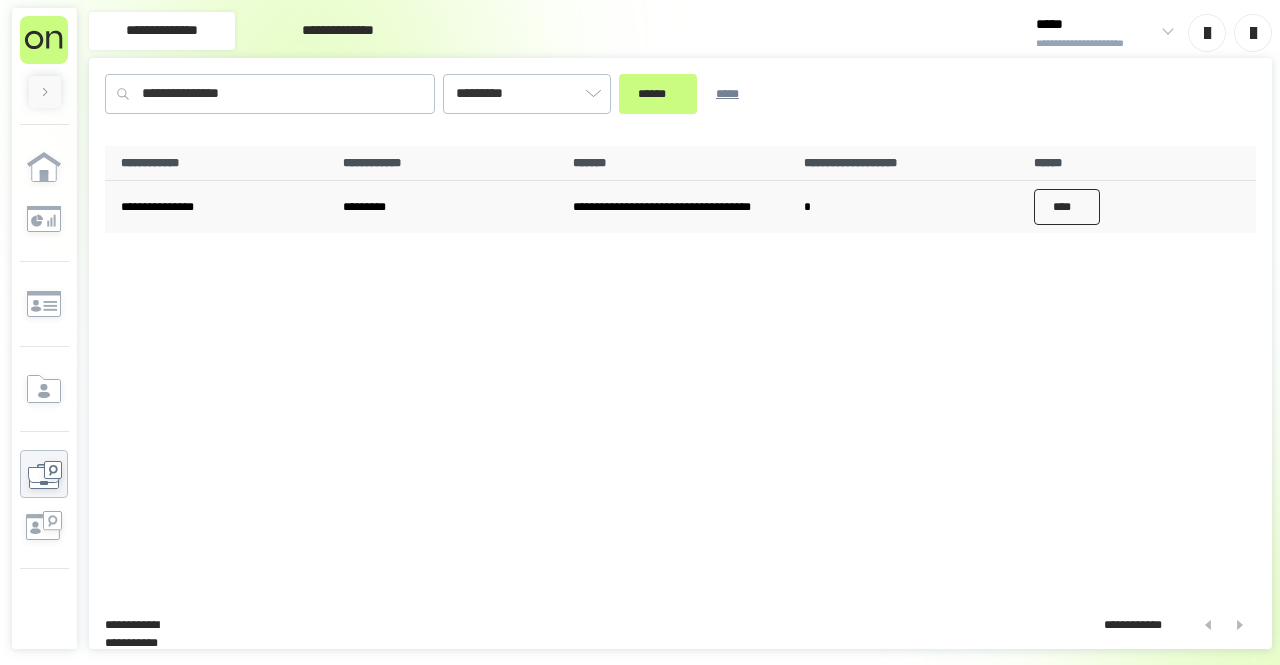 click on "****" at bounding box center [1067, 207] 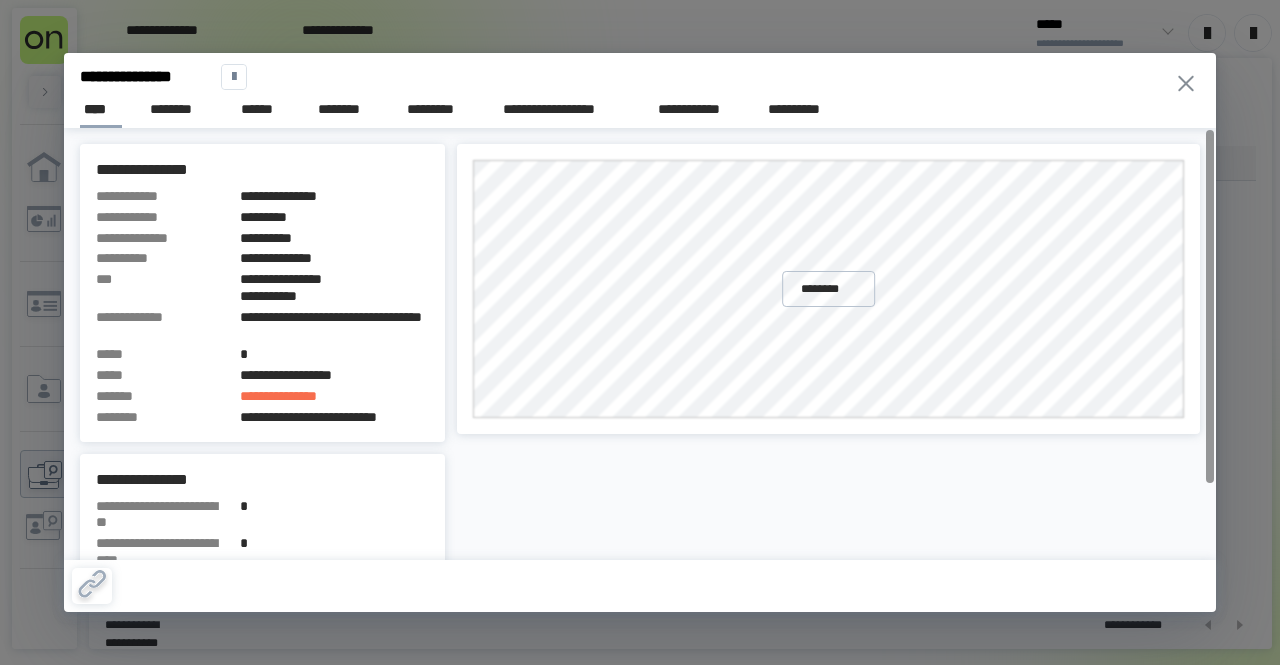 click 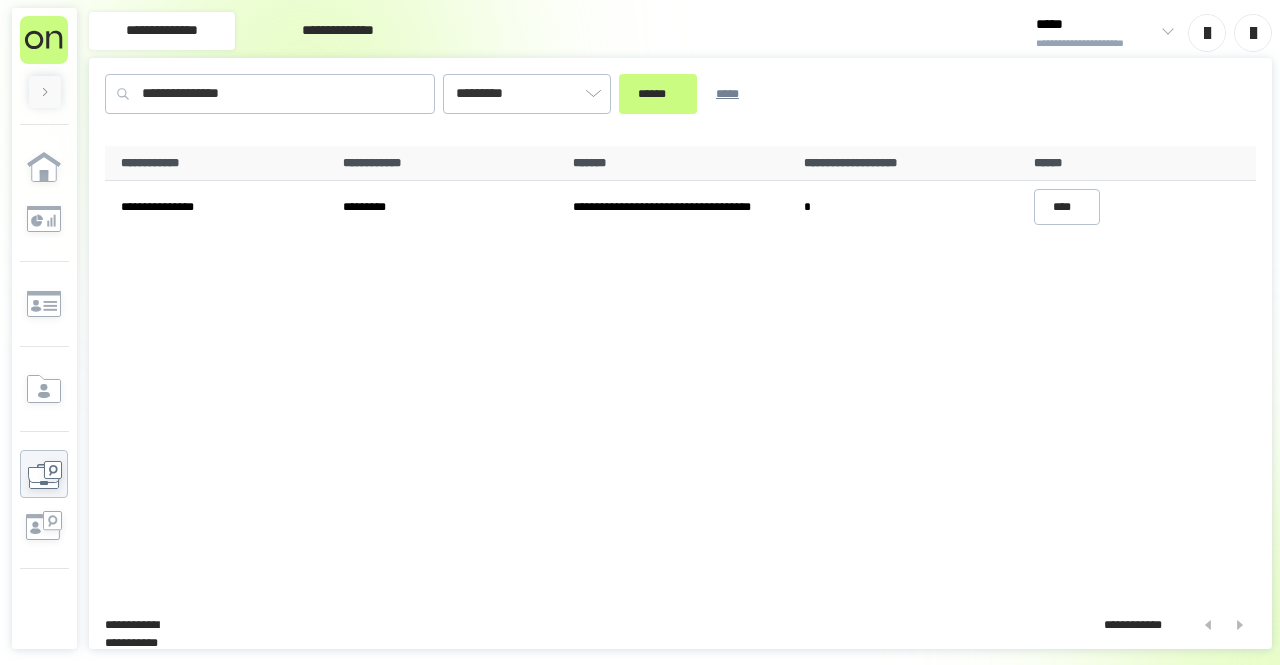 click on "[FIRST] [LAST] [STREET] [CITY] [STATE] [ZIP] [COUNTRY]" at bounding box center [680, 369] 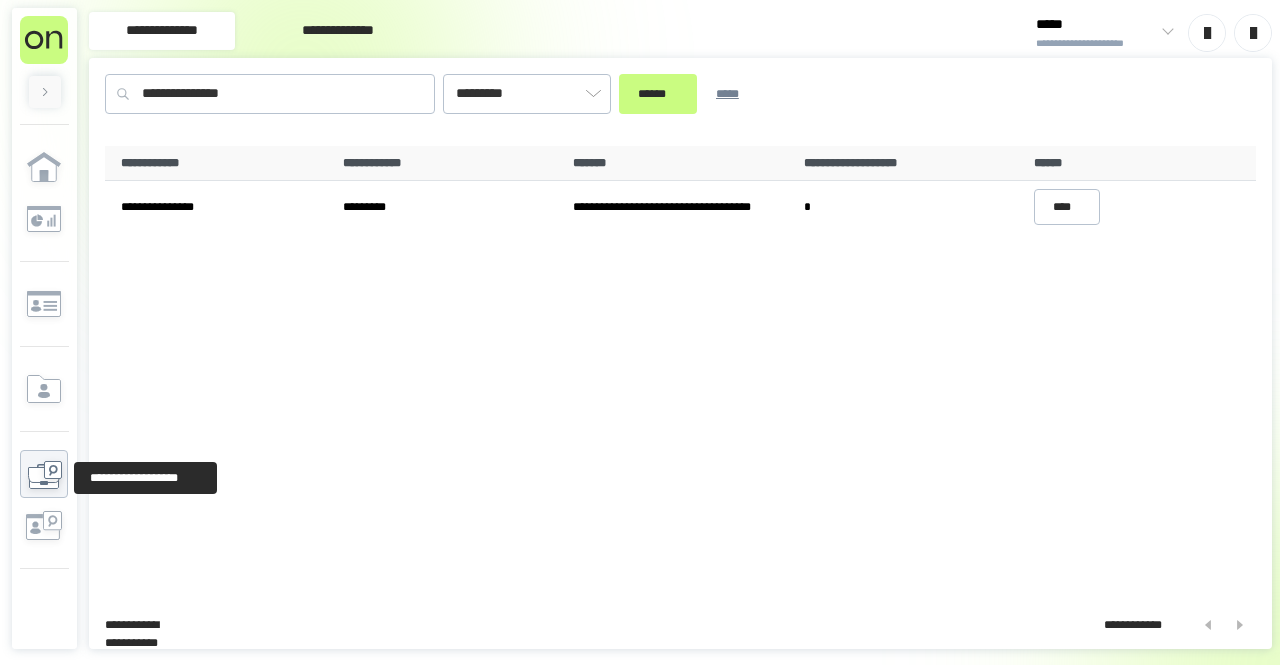 click 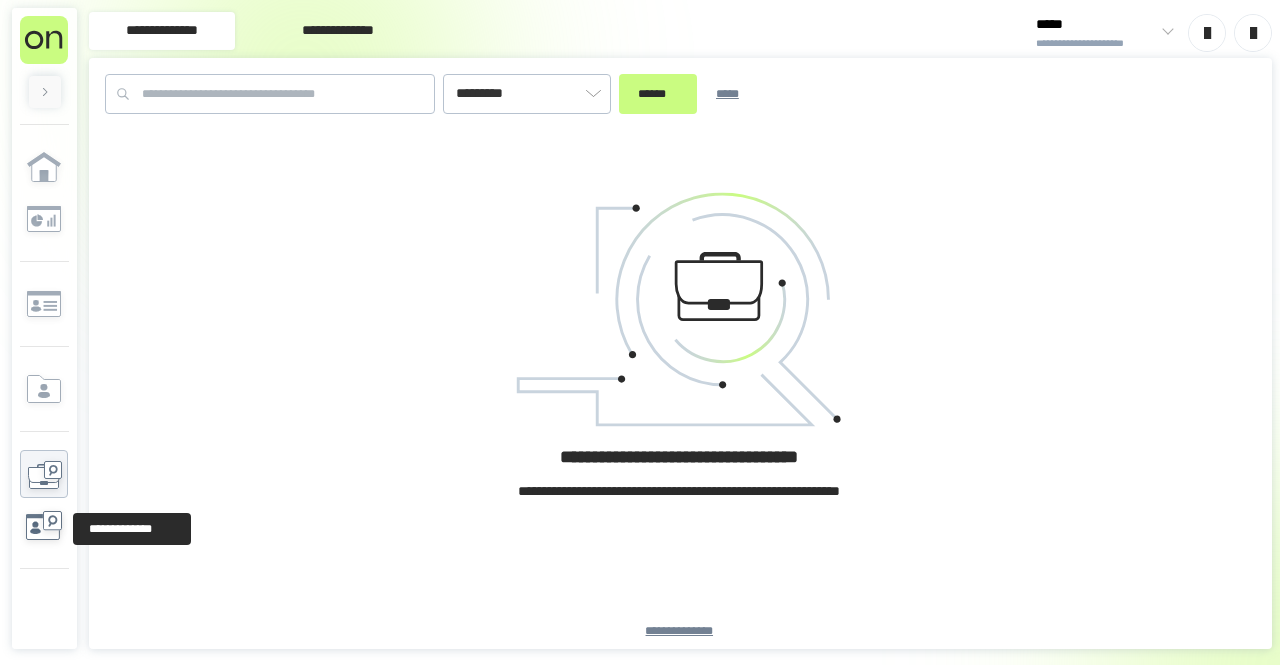 click 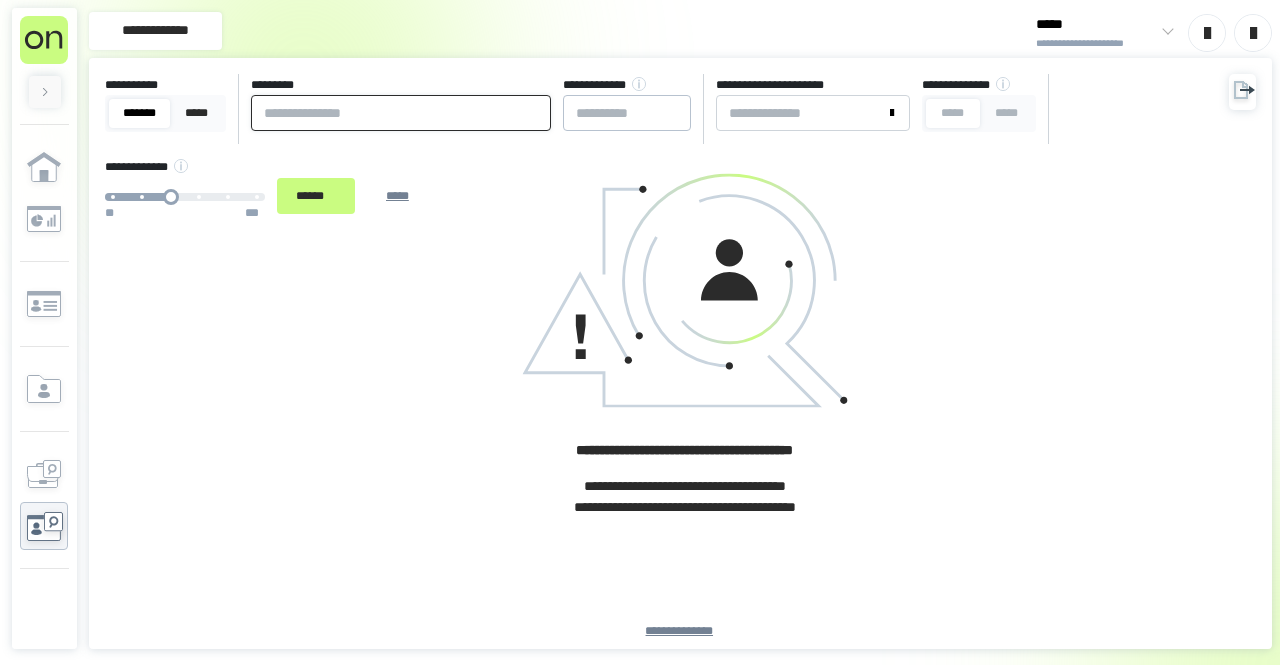 click at bounding box center [401, 113] 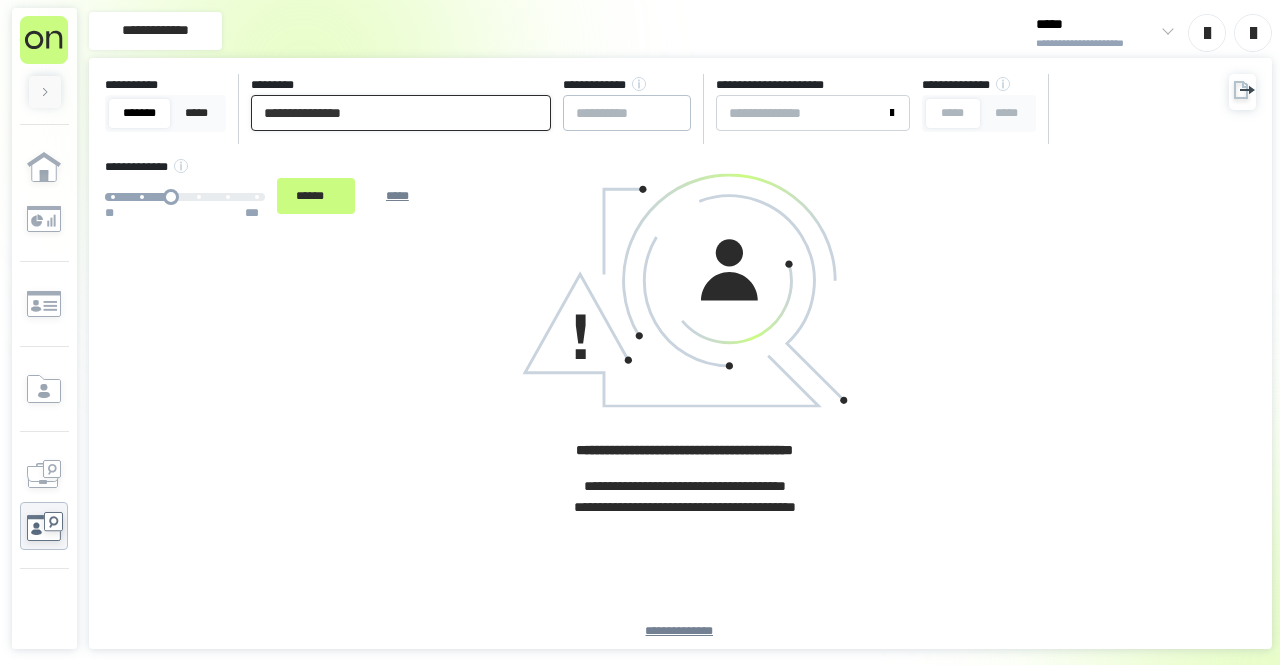 type on "**********" 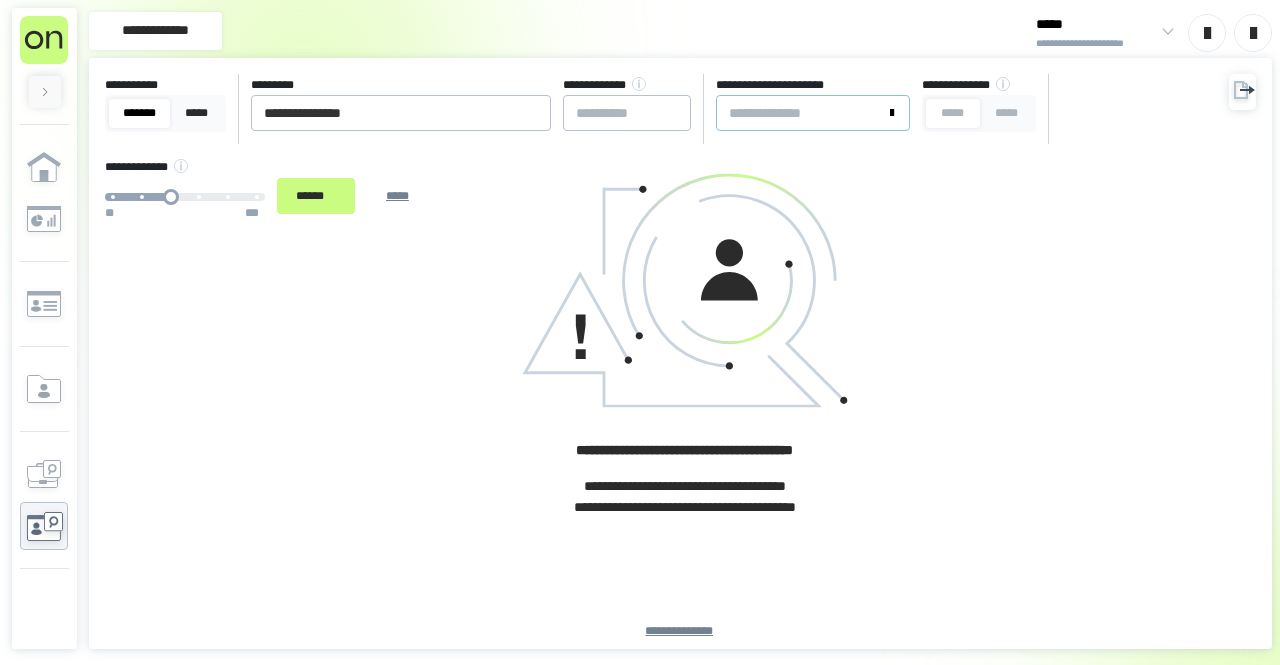 click on "**********" at bounding box center [801, 113] 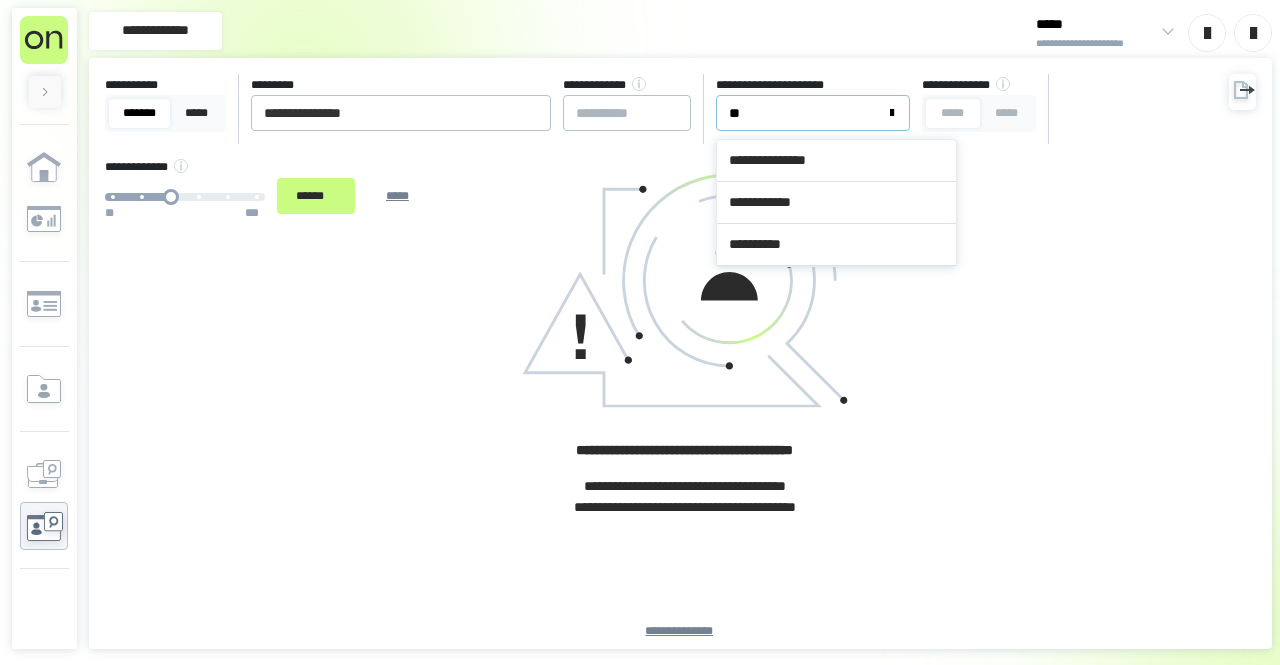 type on "***" 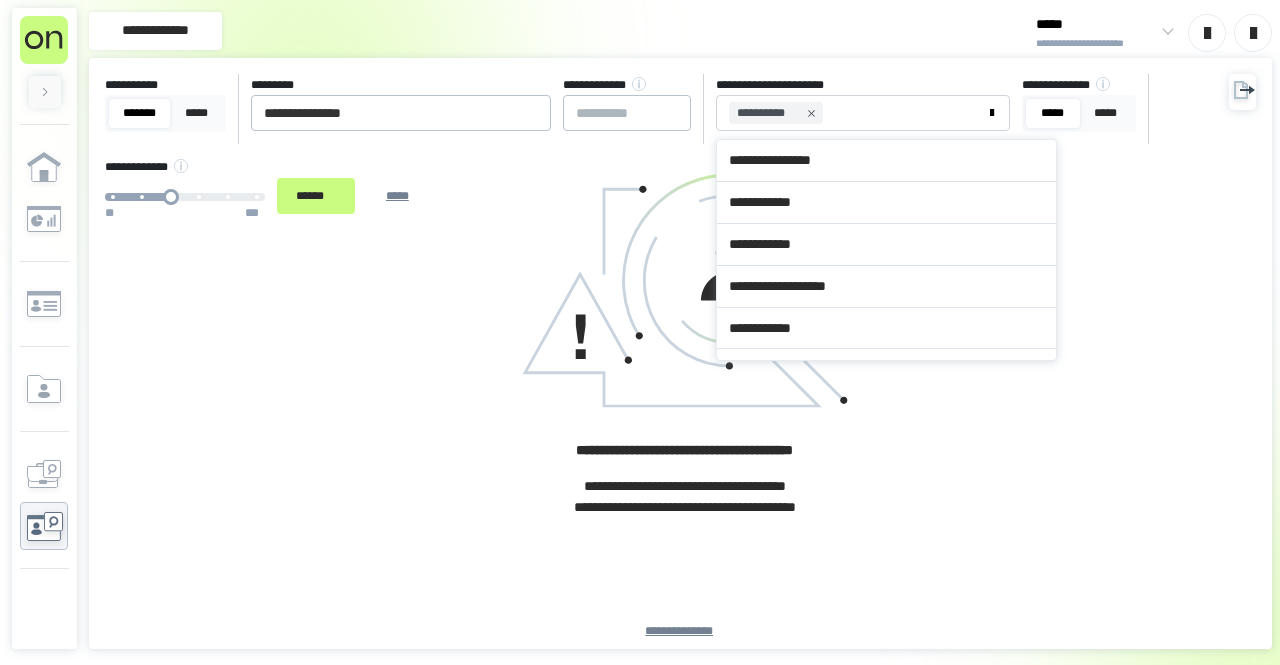 click on "[FIRST] [LAST] [STREET] [CITY] [STATE] [ZIP] [COUNTRY] [PHONE] [EMAIL] [SSN] [DLN] [PASSPORT] [CCNUM] [BDATE] [AGE] [ADDRESS] [COORDS] [POSTAL] [HOME] [WORK] [MOBILE] [FAX] [COMPANY] [BRAND] [PRODUCT] [PRICE] [CURRENCY] [DATE] [TIME] [YEAR] [MONTH] [DAY] [HOUR] [MINUTE] [SECOND] [TIMEZONE] [IPADDRESS] [USERNAME] [PASSWORD] [URL] [EMAIL] [PHONE] [ADDRESS] [NAME] [CREDITCARD] [SSN] [PASSPORT] [DRIVERLICENSE] [BIRTHDATE] [AGE] [POSTALCODE] [COORDINATES] [STREETADDRESS] [CITYNAME] [STATENAME] [COUNTRYNAME] [PHONENUMBER] [EMAILADDRESS] [CREDITCARDNUMBER] [SOCIALSECURITYNUMBER] [PASSPORTNUMBER] [DRIVERLICENSEID] [DATEOFBIRTH] [AGEINYEARS] [POSTALADDRESS] [GEOGRAPHICCOORDINATES] [STREETNAME] [CITYNAME] [STATENAME] [COUNTRYNAME] [PHONENUMBER] [EMAILADDRESS] [CREDITCARDNUMBER] [SOCIALSECURITYNUMBER] [PASSPORTNUMBER] [DRIVERLICENSEID] [DATEOFBIRTH] [AGEINYEARS] [POSTALADDRESS] [GEOGRAPHICCOORDINATES]" at bounding box center (661, 150) 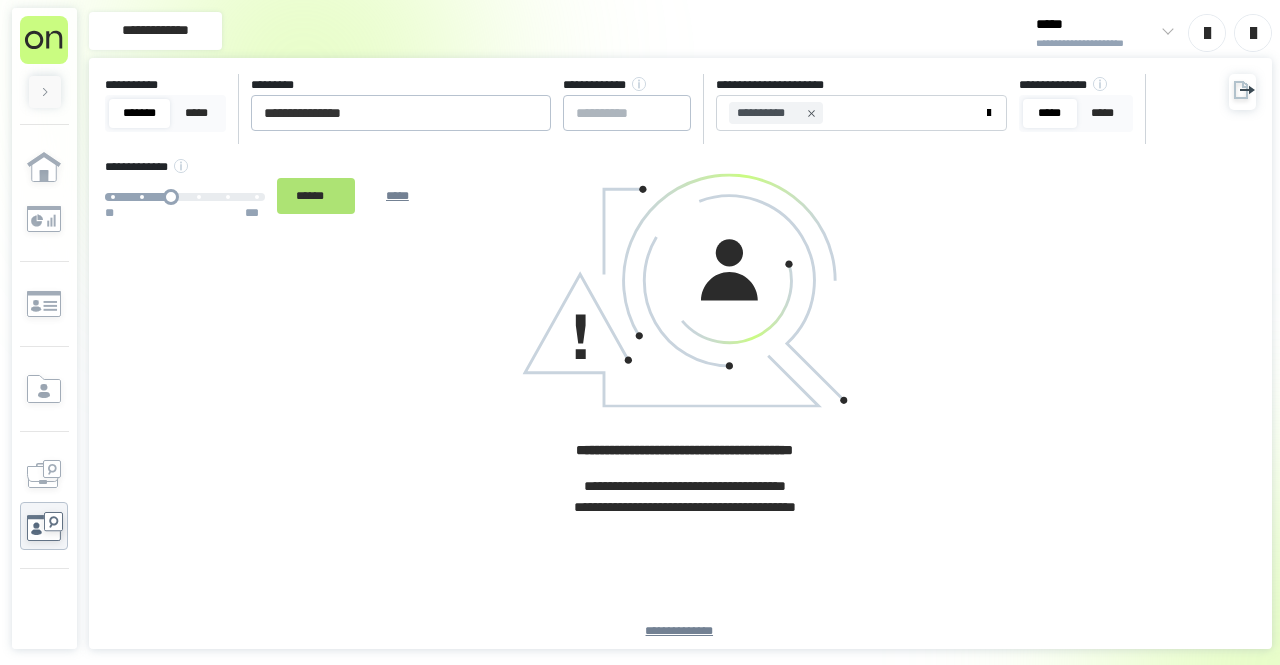 click on "******" at bounding box center (316, 195) 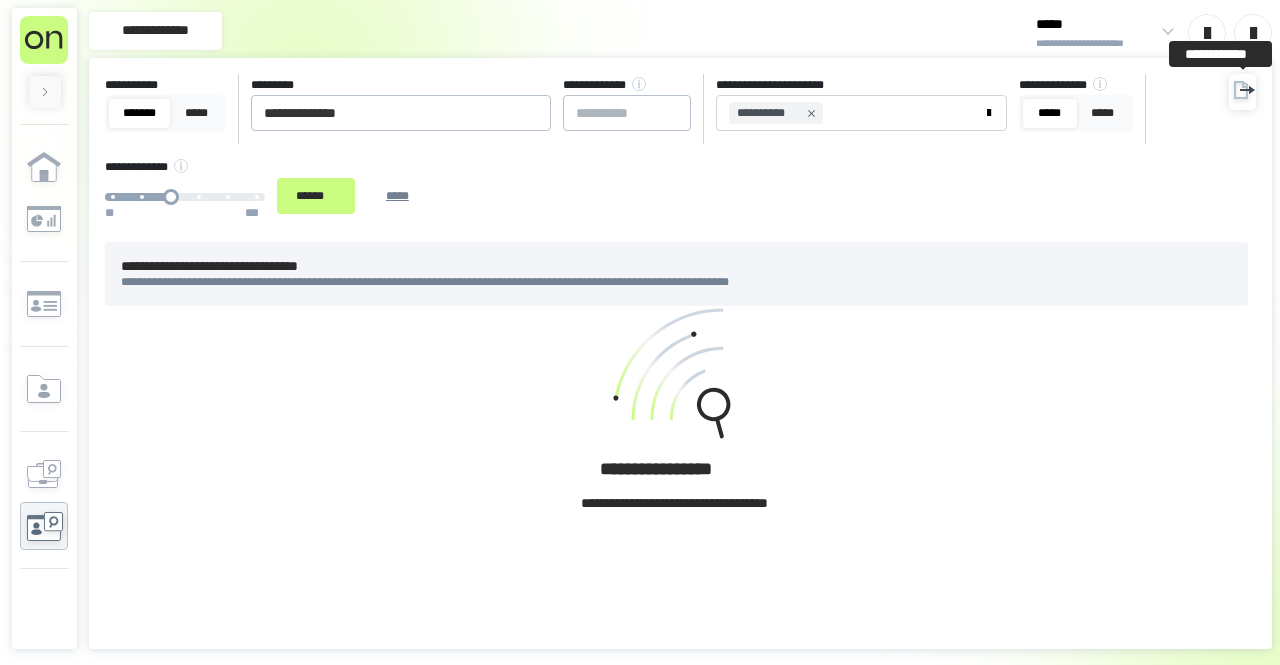 click 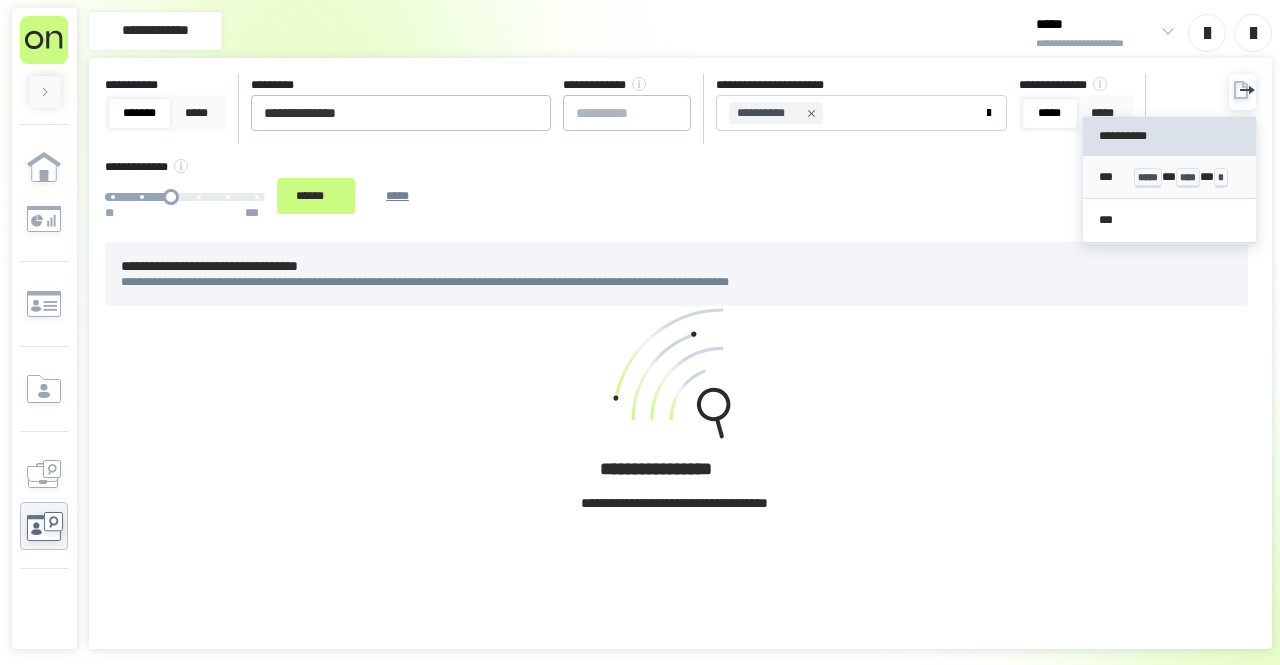 click on "*** ***** * **** *   *" at bounding box center (1169, 177) 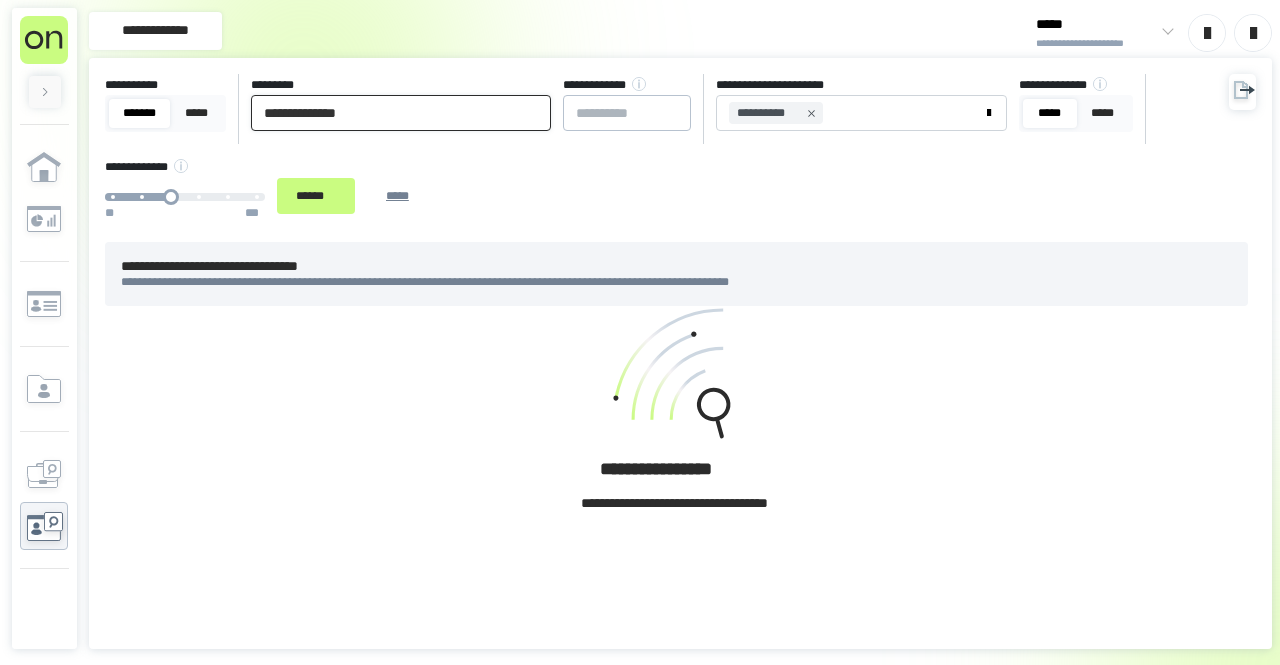 drag, startPoint x: 403, startPoint y: 117, endPoint x: 251, endPoint y: 92, distance: 154.0422 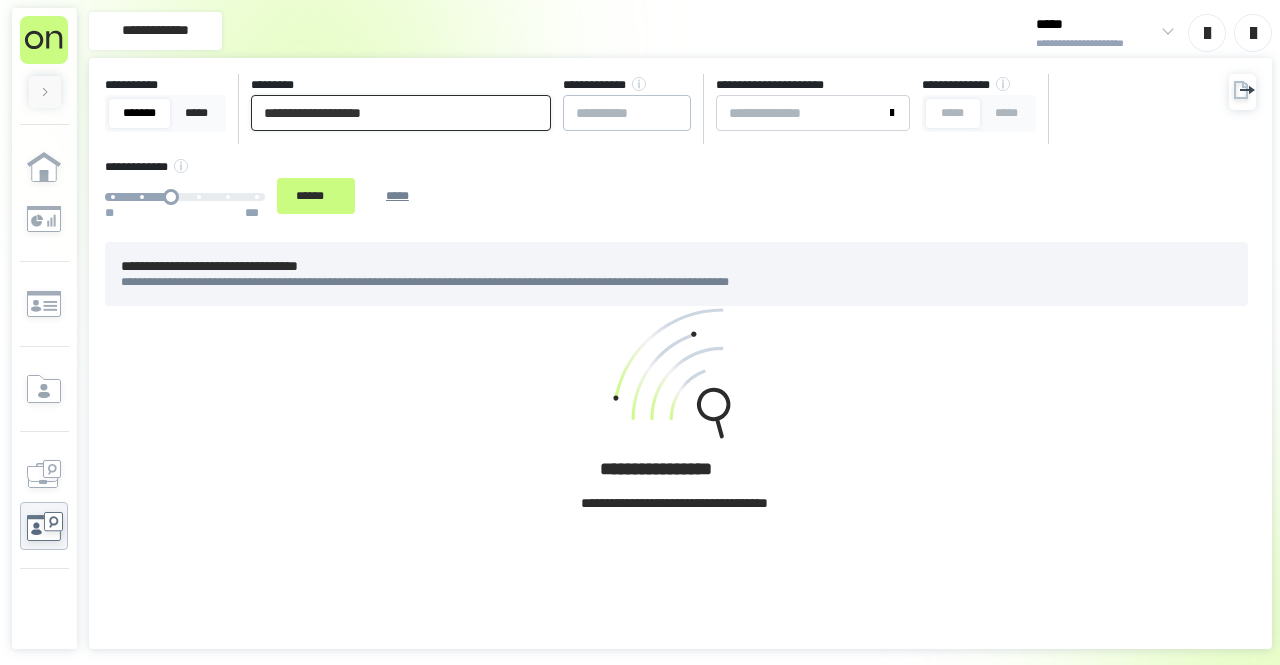 type on "**********" 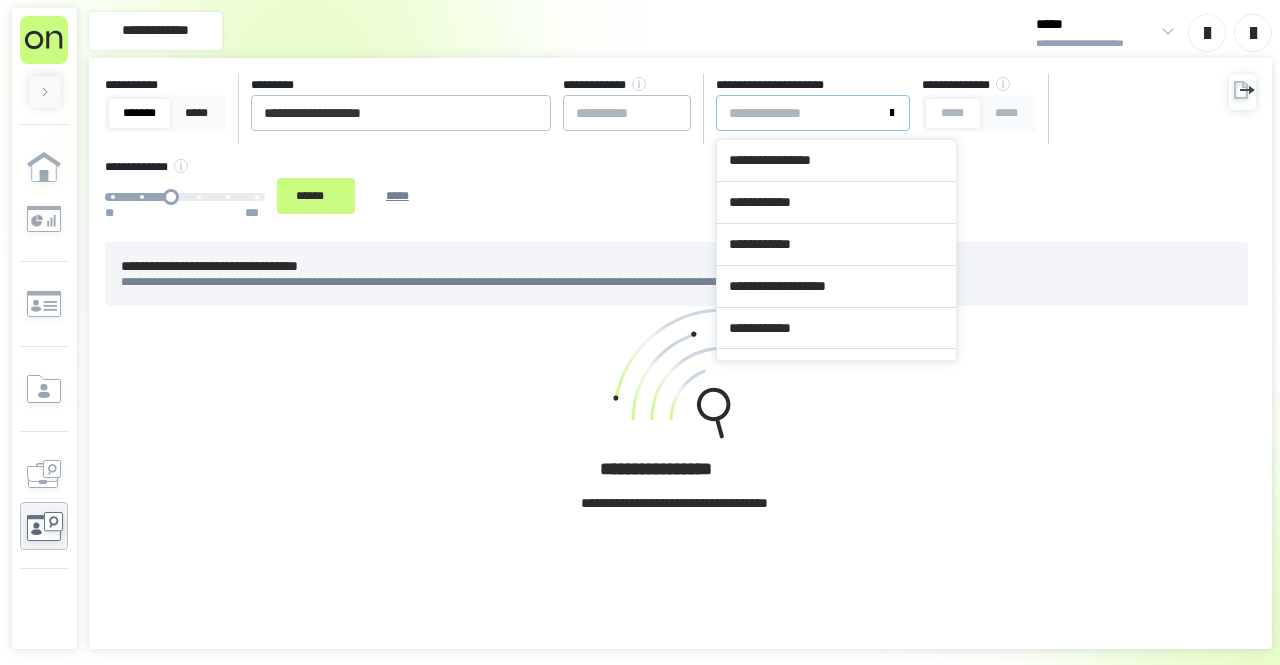 click on "**********" at bounding box center [801, 113] 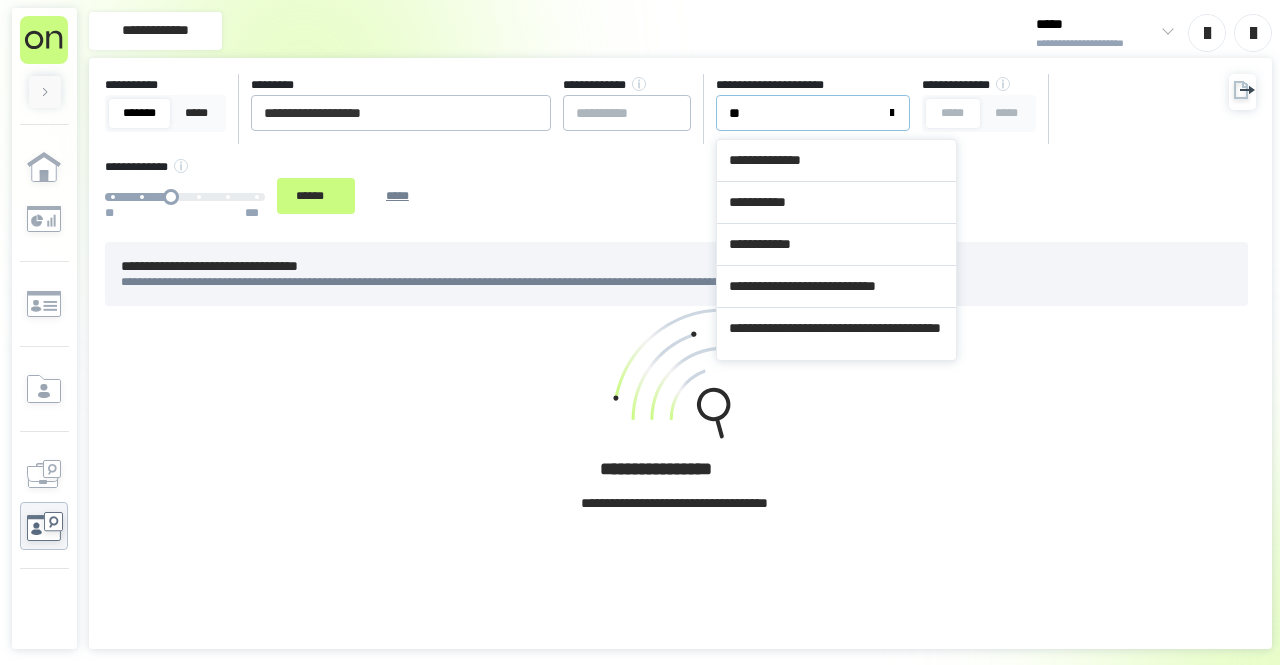 type on "***" 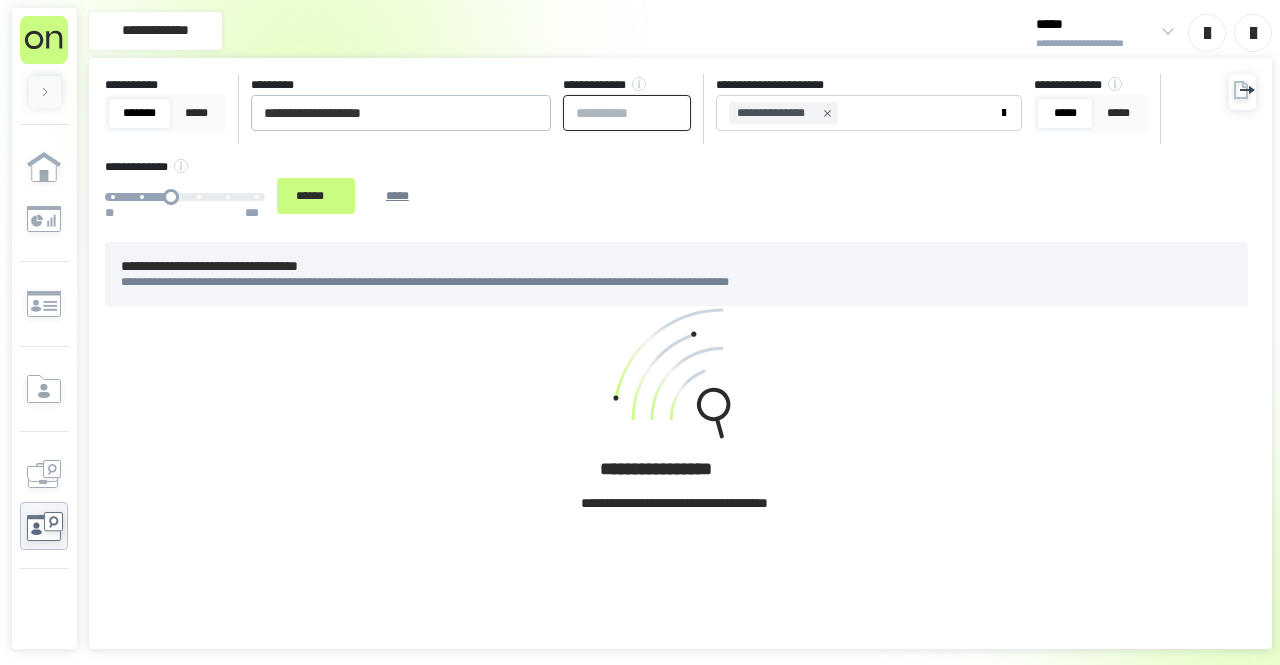 click at bounding box center (627, 113) 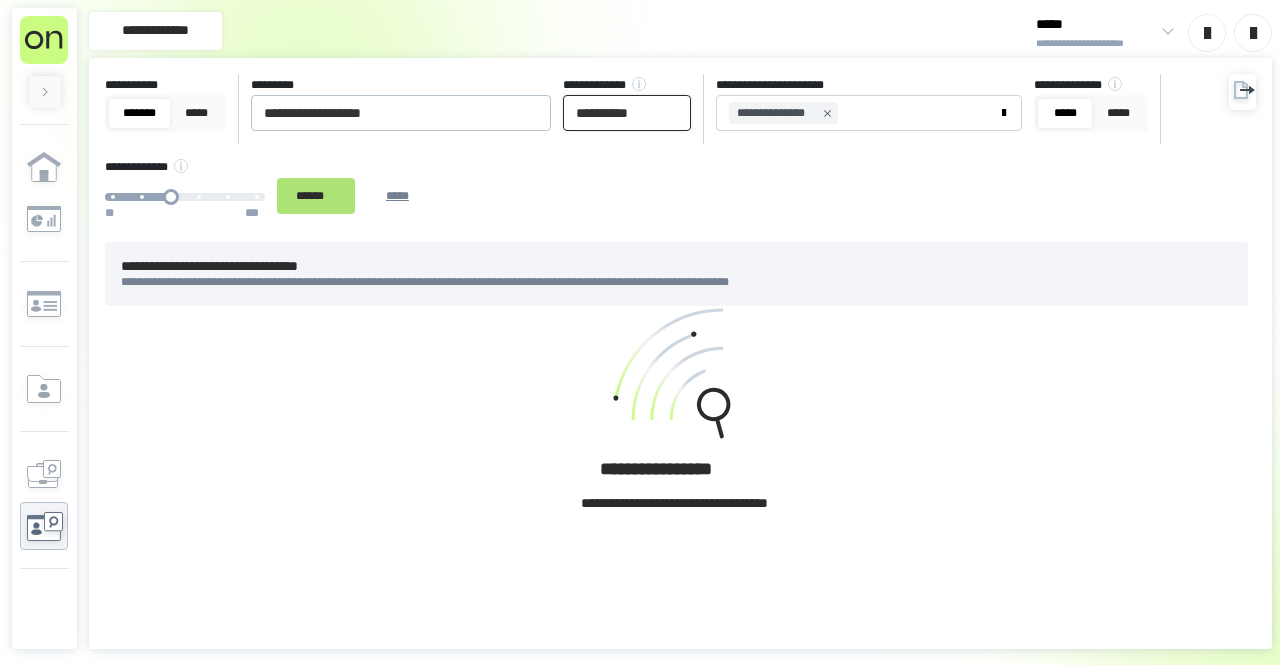type on "**********" 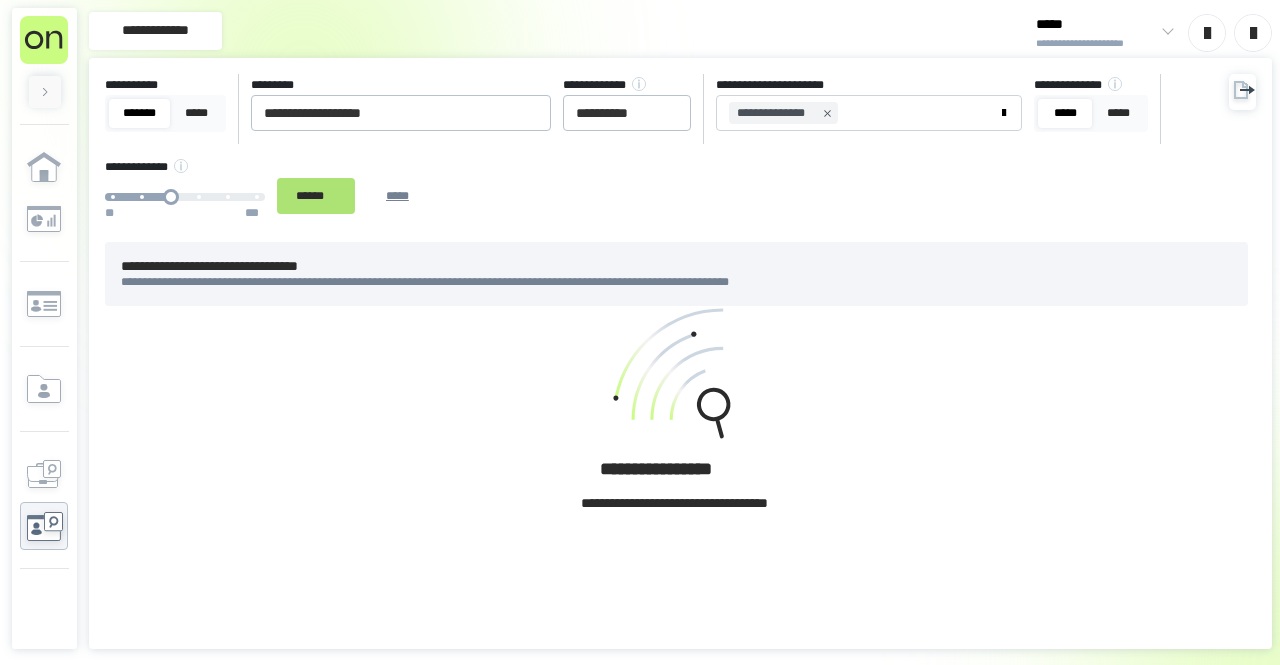 click on "******" at bounding box center [316, 195] 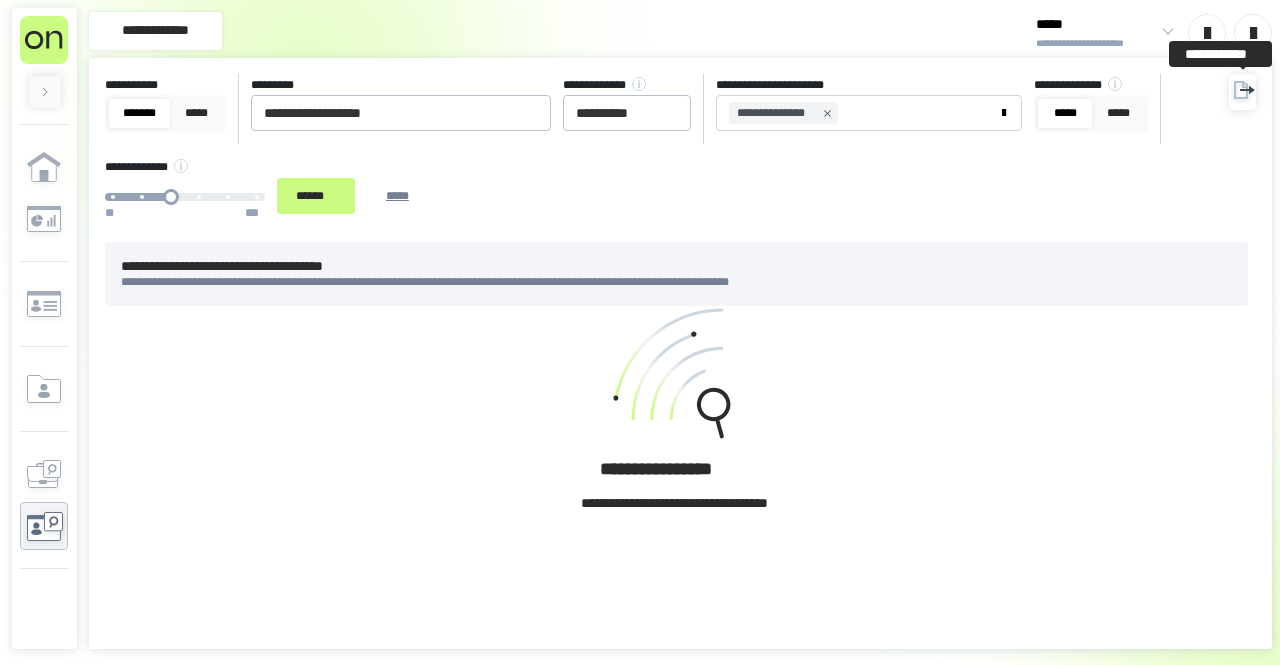 click 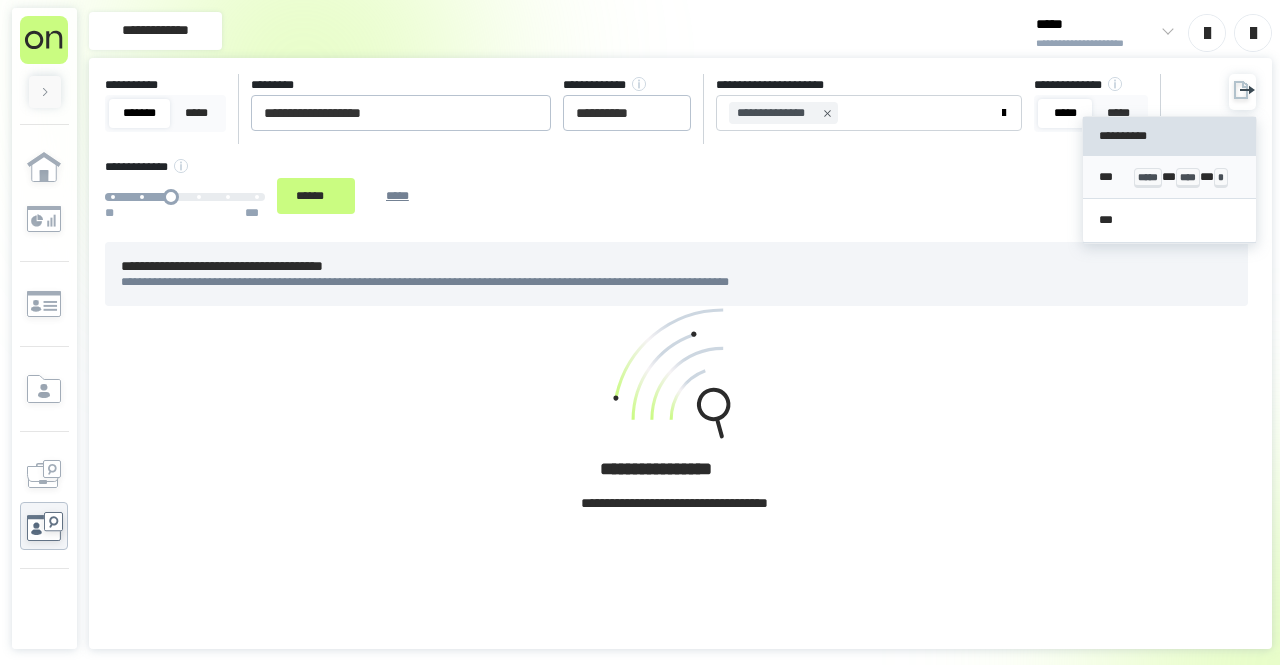 click on "*** ***** * **** *   *" at bounding box center [1169, 177] 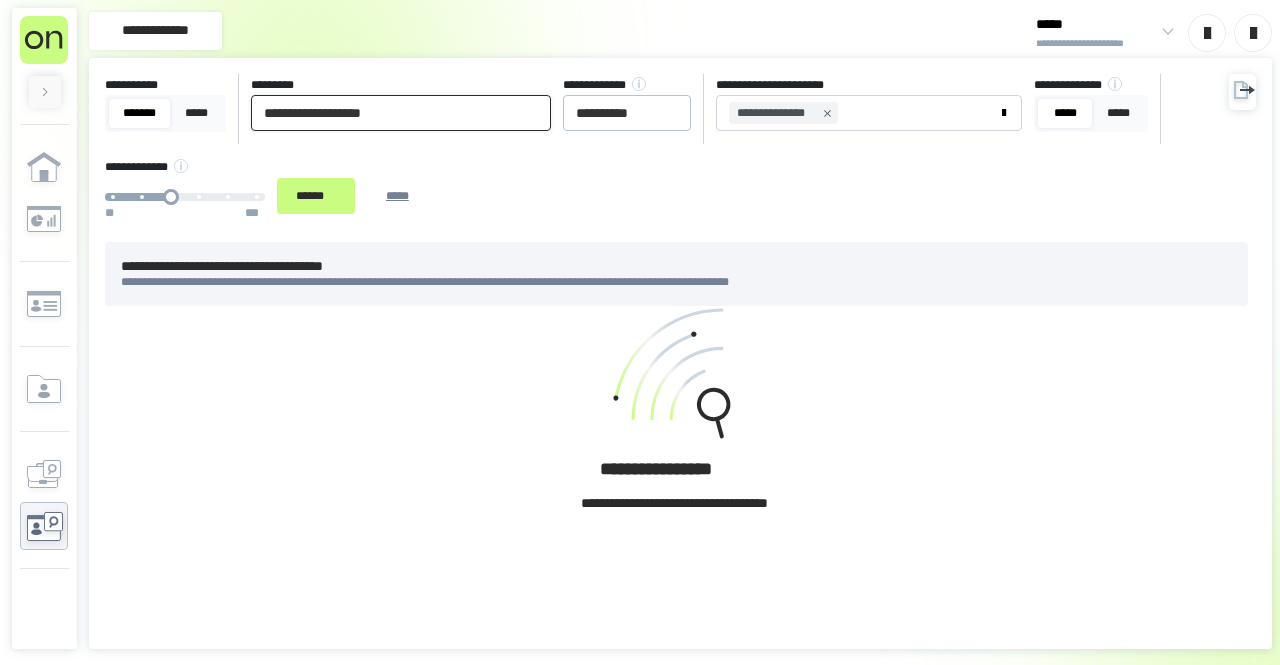 drag, startPoint x: 404, startPoint y: 112, endPoint x: 253, endPoint y: 113, distance: 151.00331 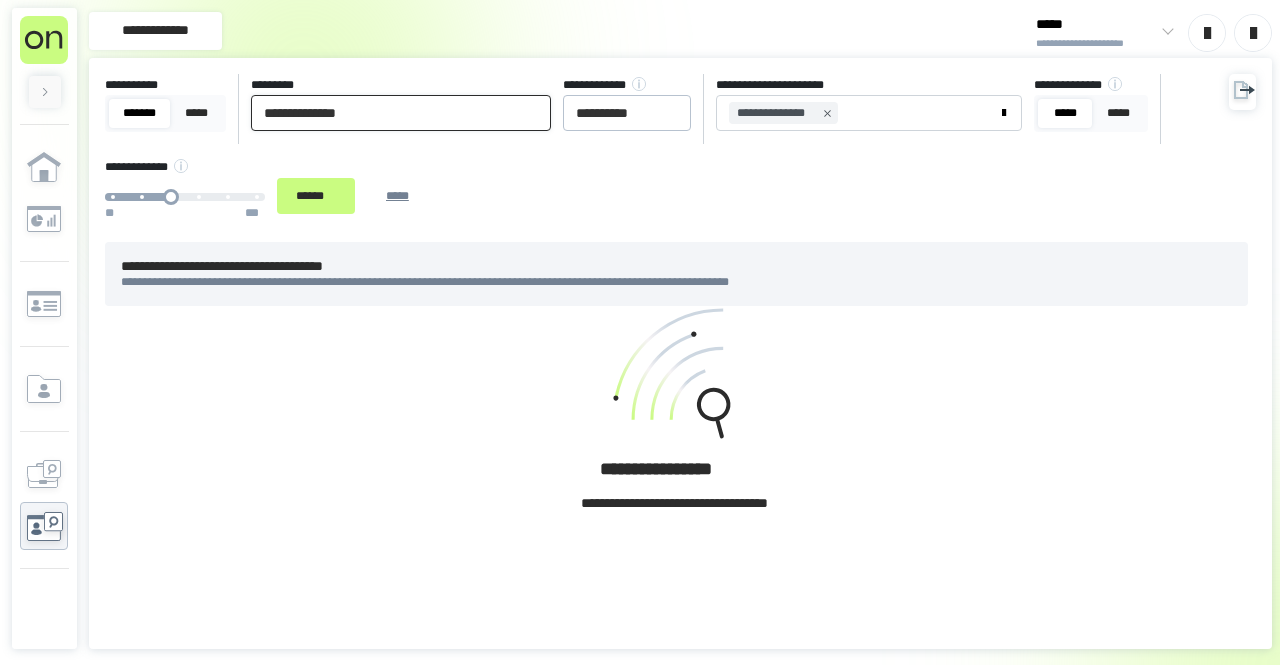 click on "**********" at bounding box center (401, 113) 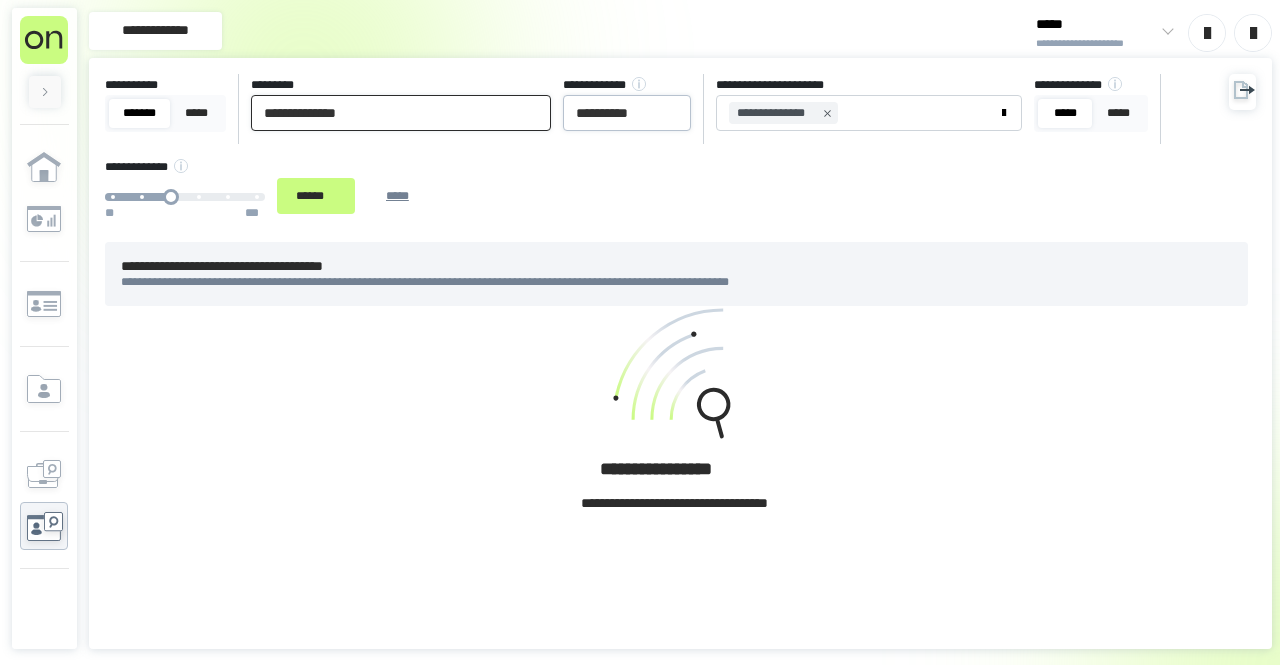 type on "**********" 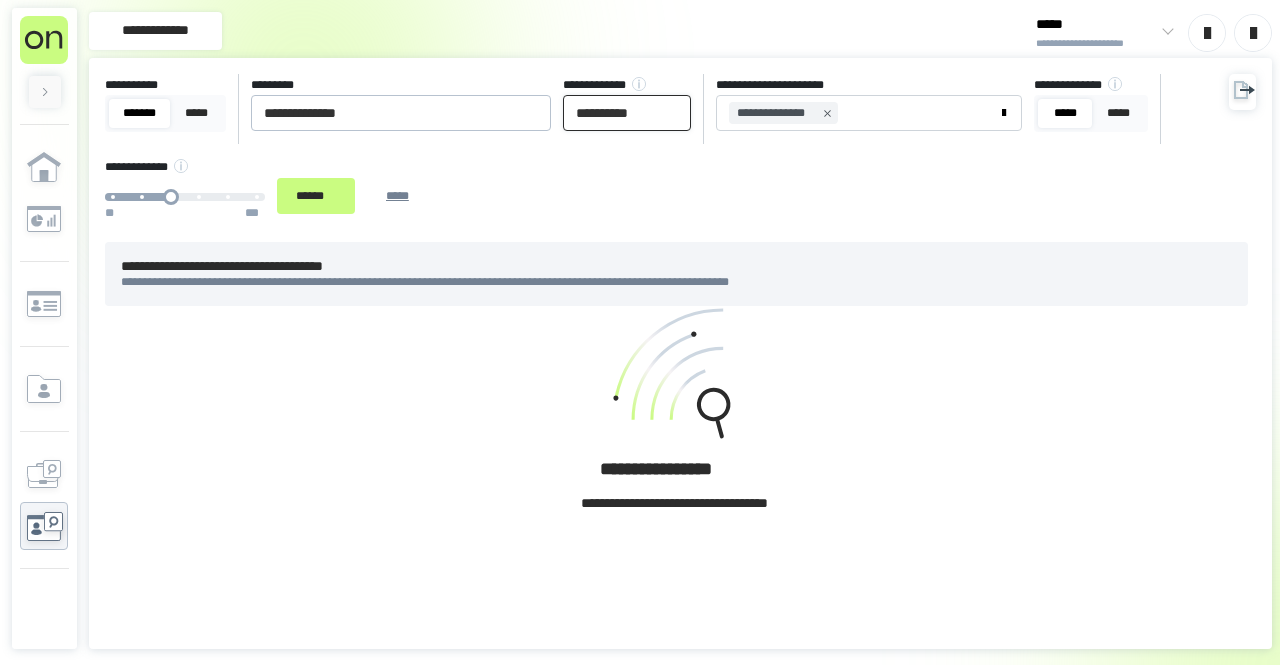 drag, startPoint x: 677, startPoint y: 118, endPoint x: 565, endPoint y: 118, distance: 112 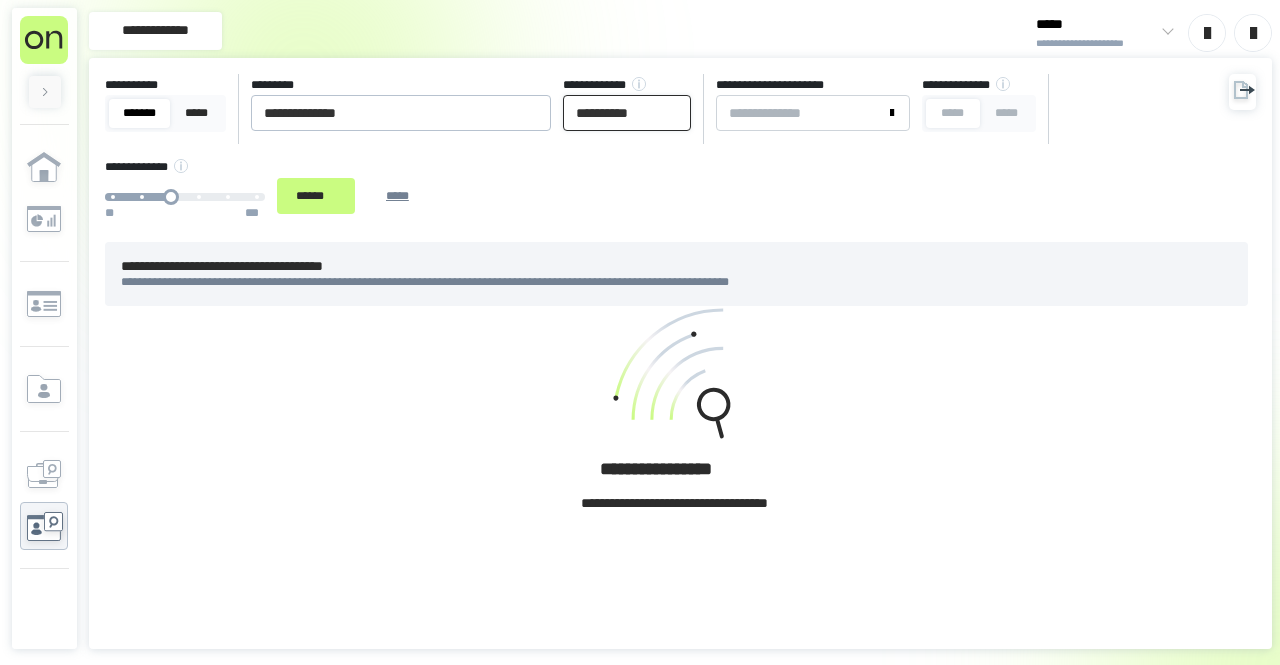 type on "**********" 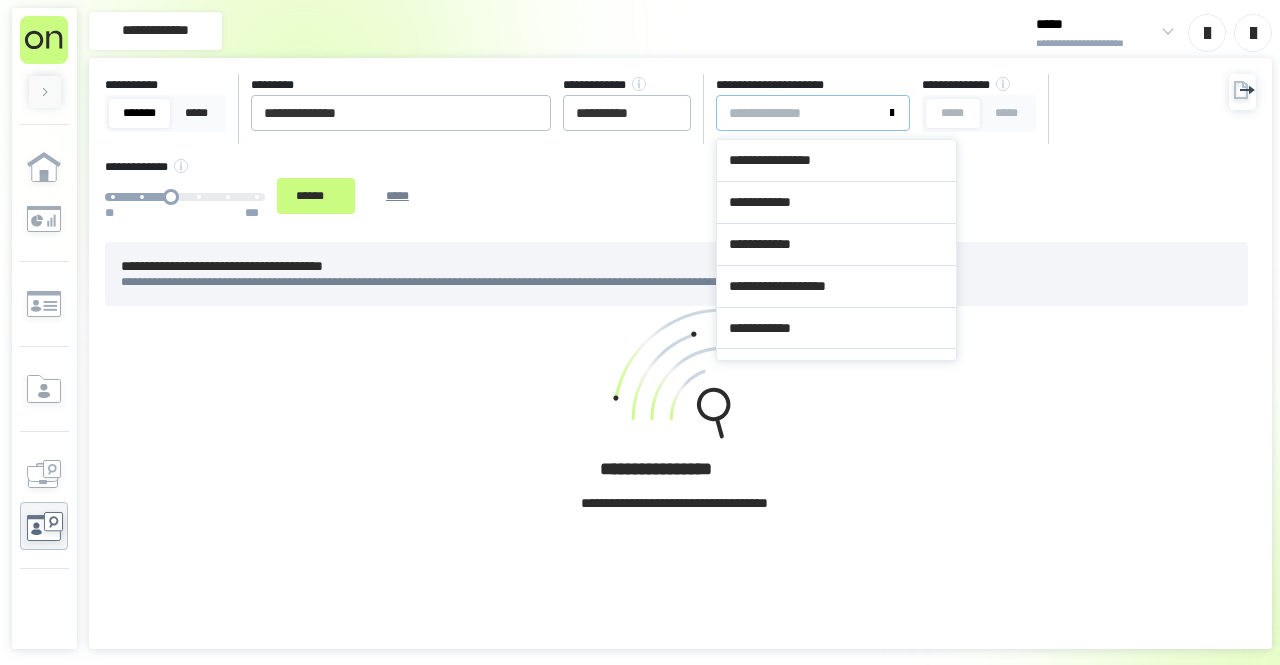 click on "**********" at bounding box center (801, 113) 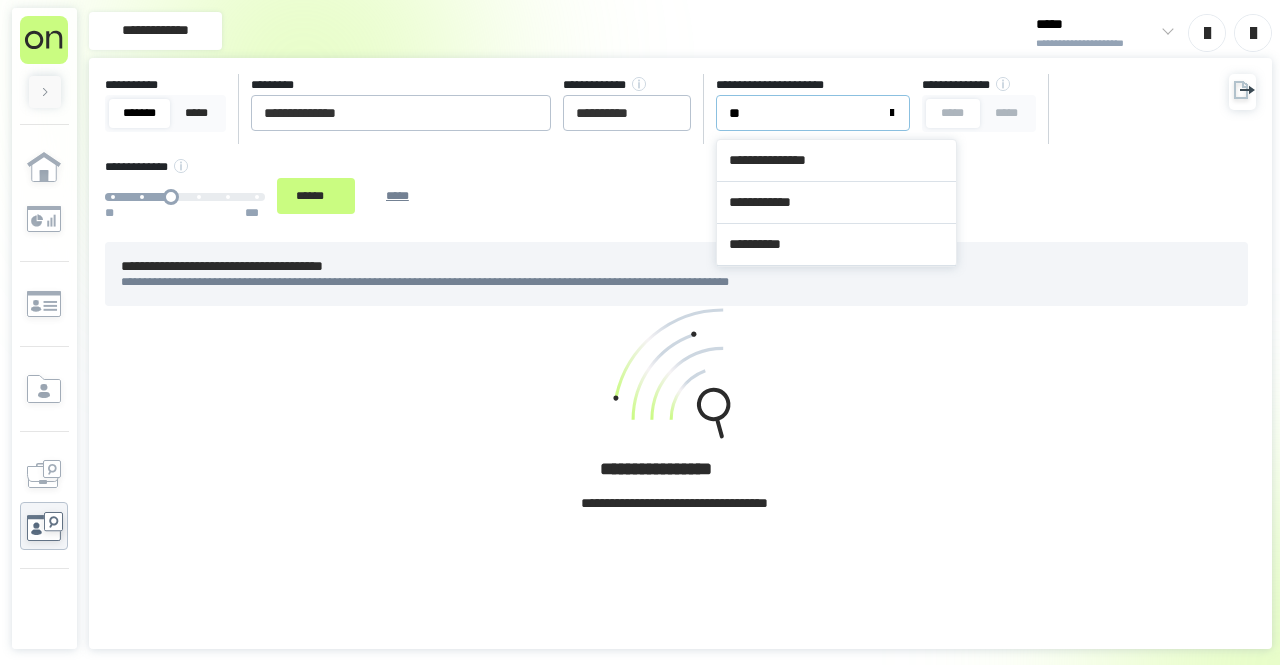 type on "***" 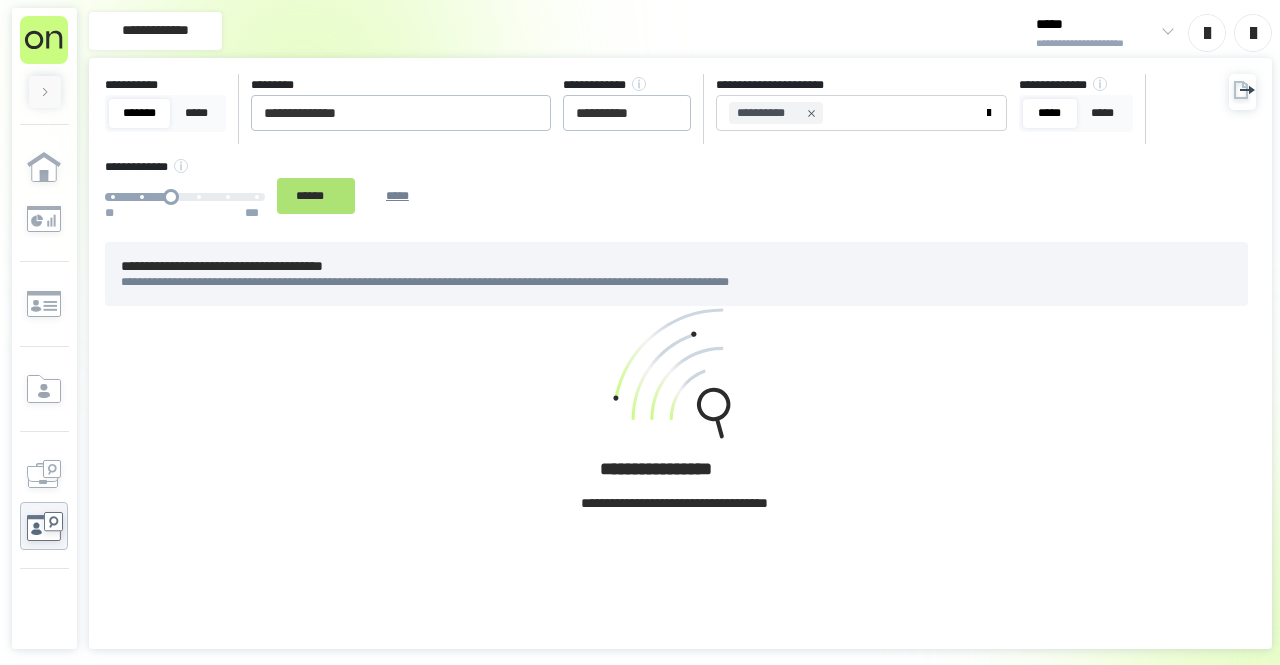 click on "******" at bounding box center (316, 195) 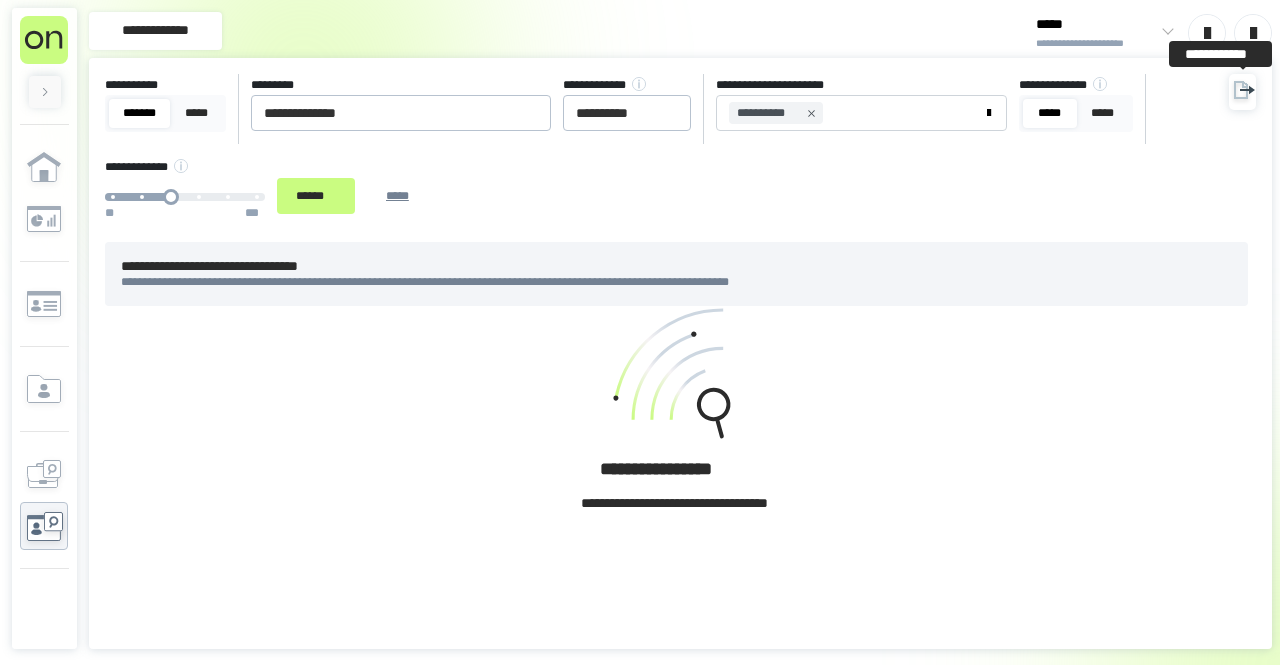 click 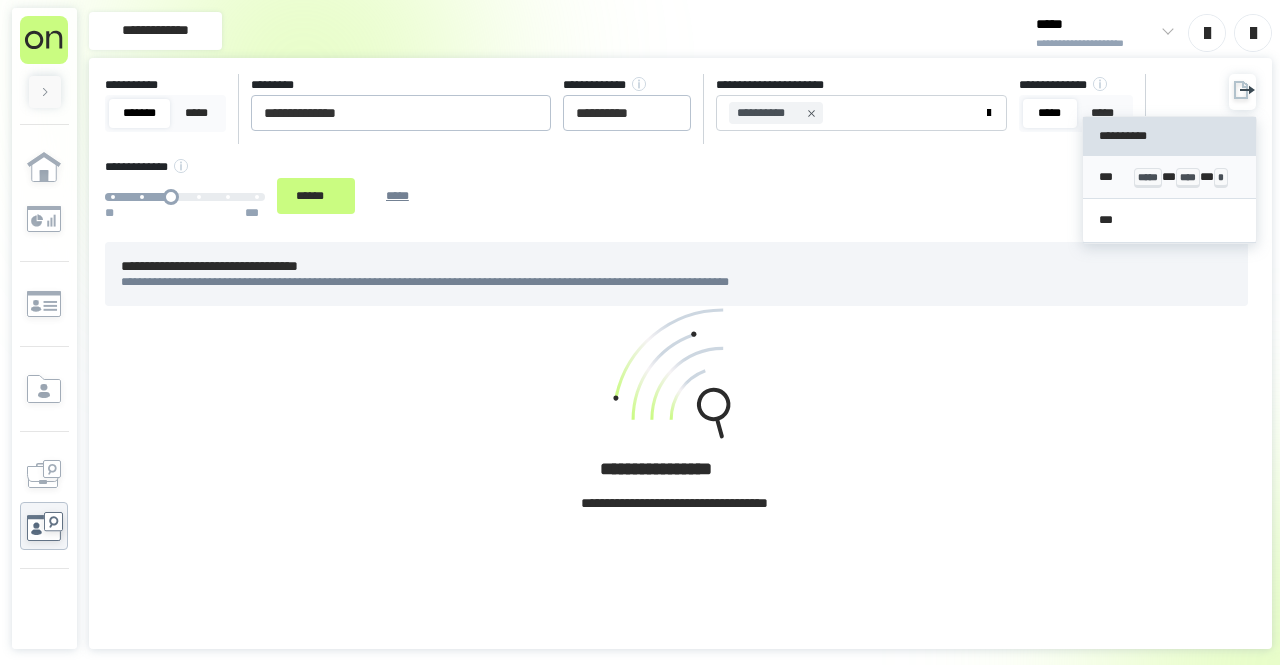click on "*** ***** * **** *   *" at bounding box center (1169, 177) 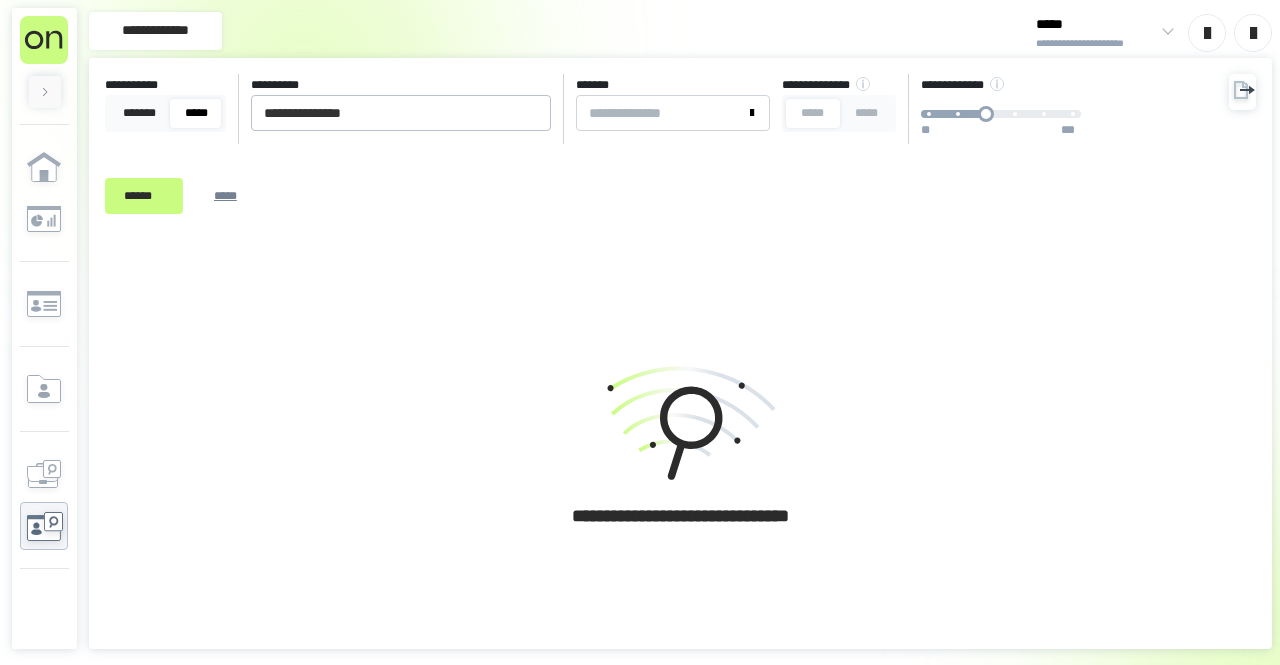 scroll, scrollTop: 0, scrollLeft: 0, axis: both 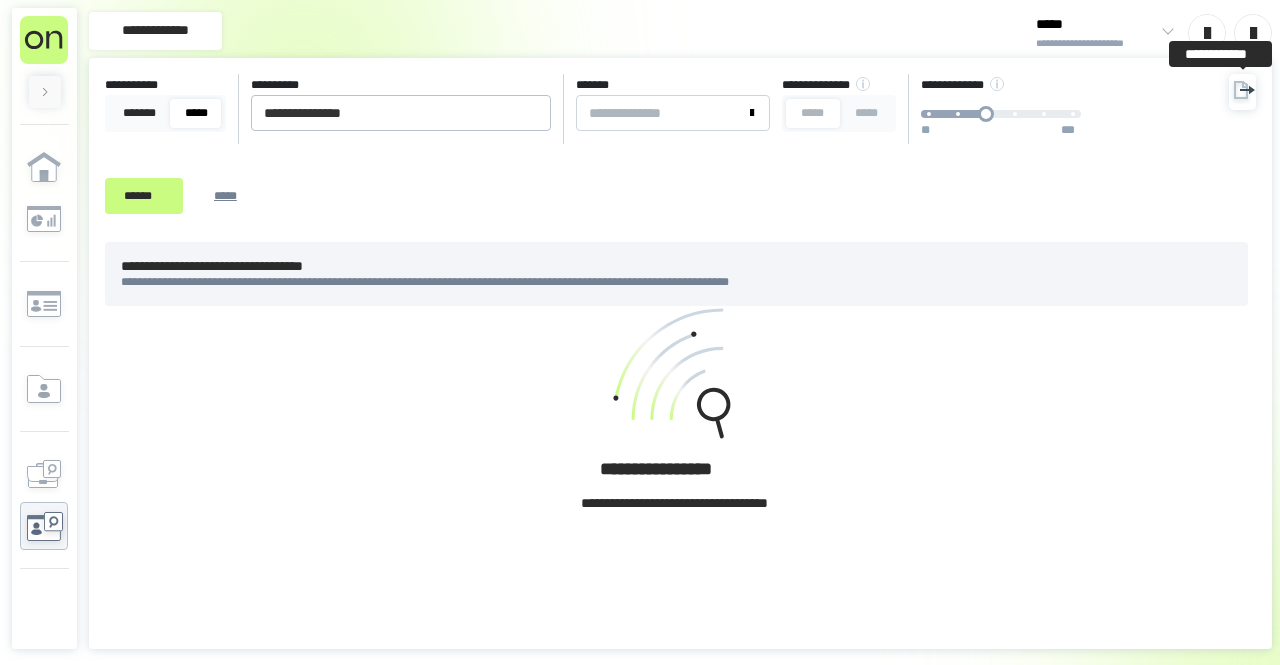 click 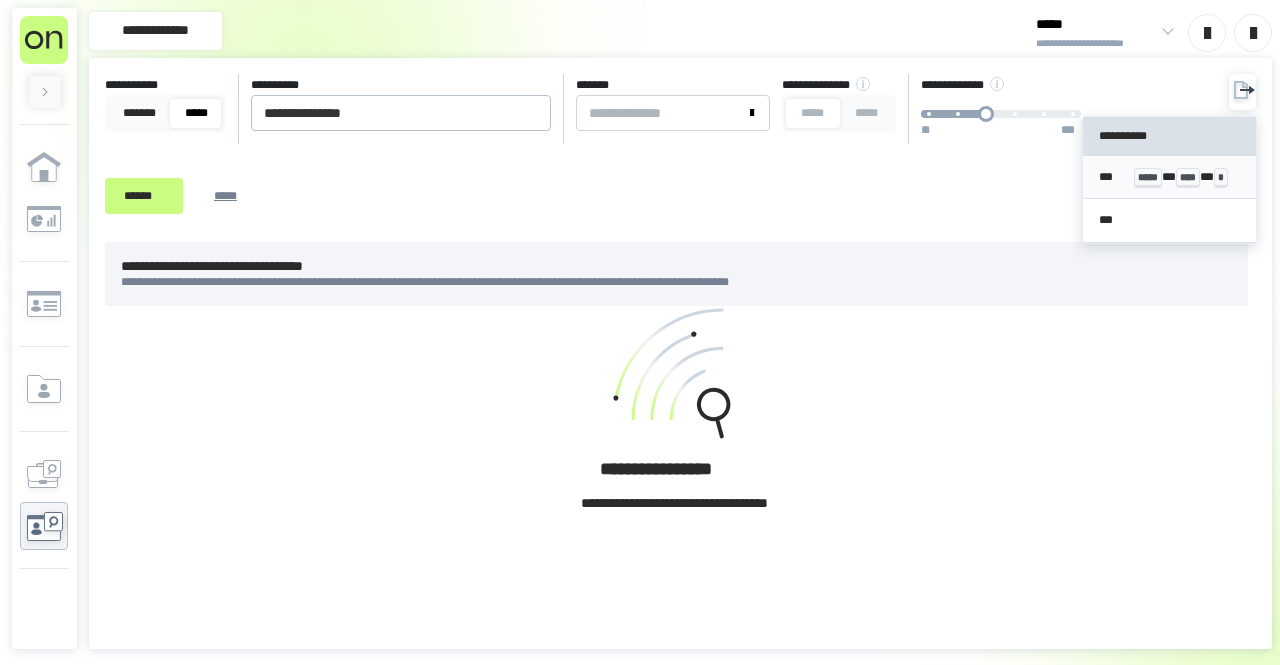 click on "*** ***** * **** *   *" at bounding box center [1169, 177] 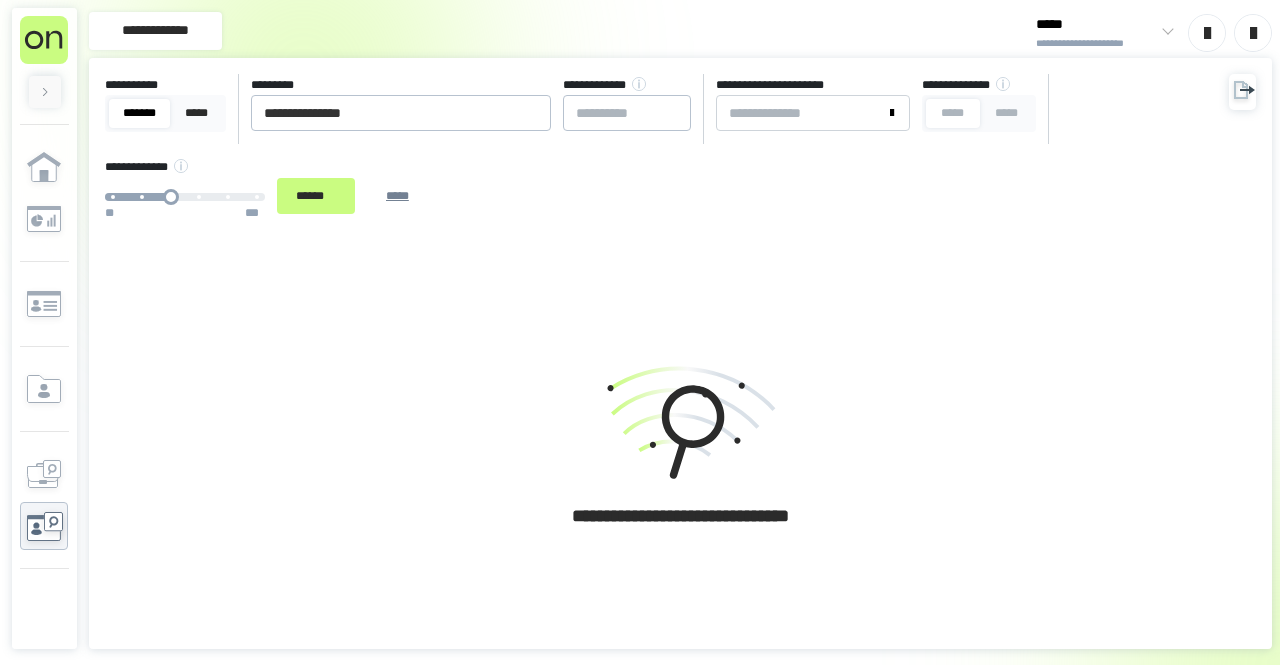 scroll, scrollTop: 0, scrollLeft: 0, axis: both 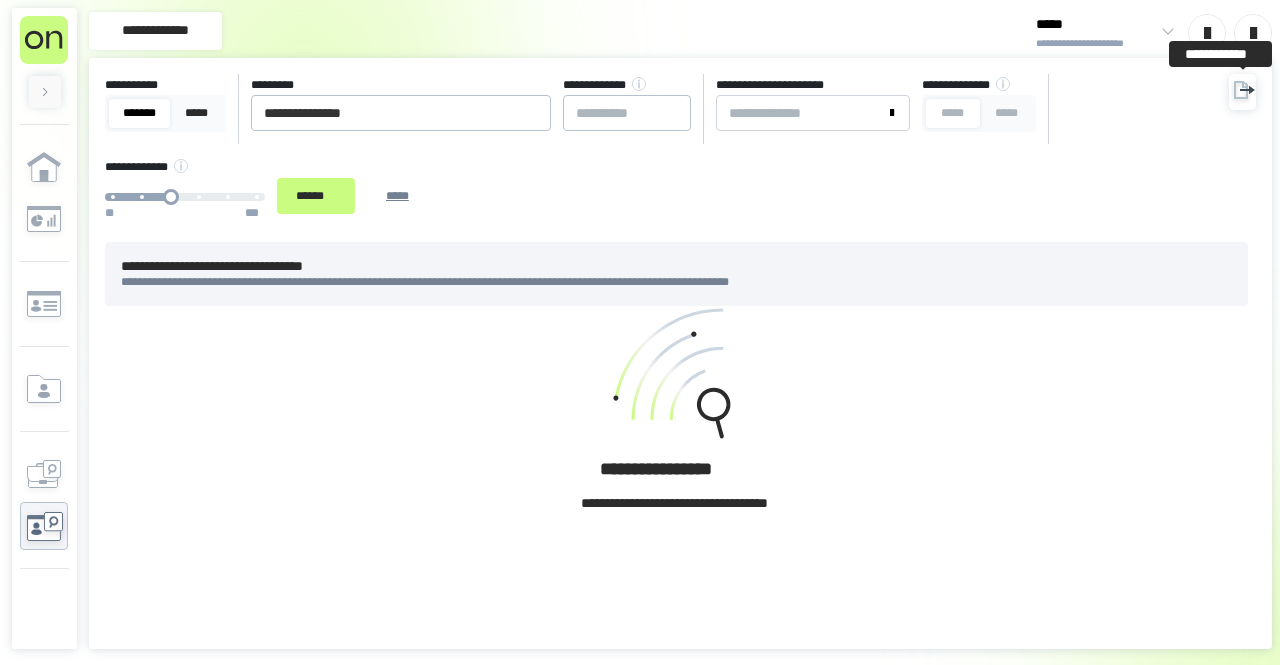 click 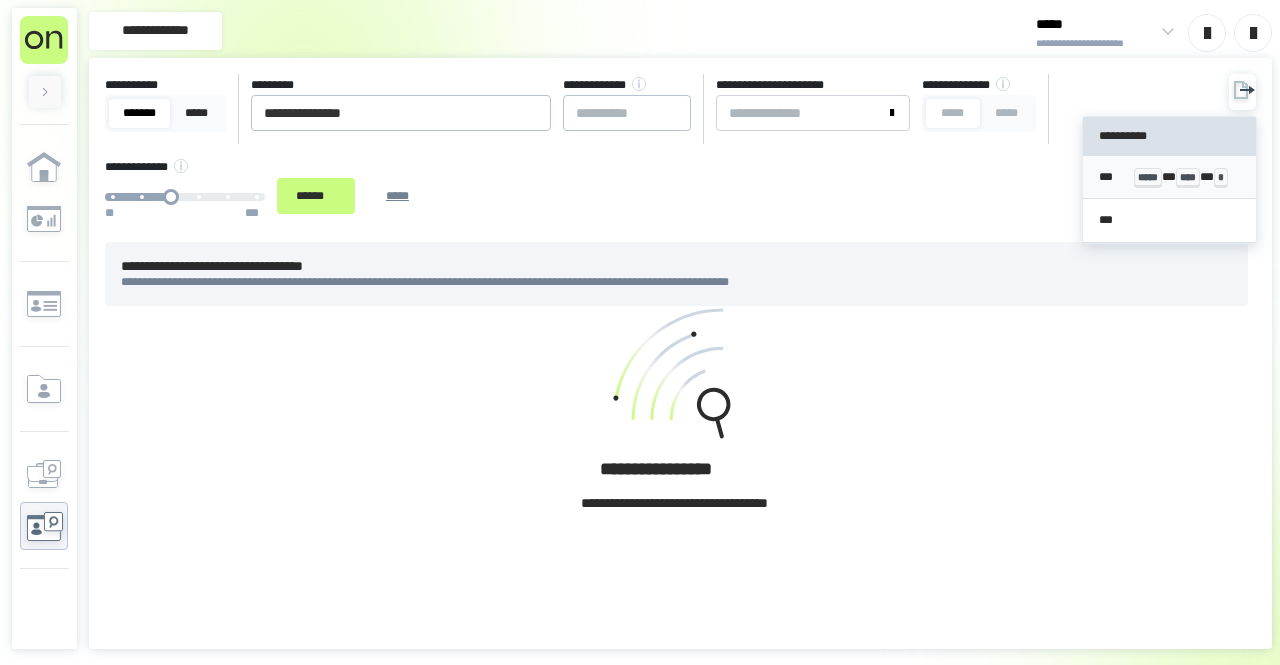 click on "*** ***** * **** *   *" at bounding box center [1169, 177] 